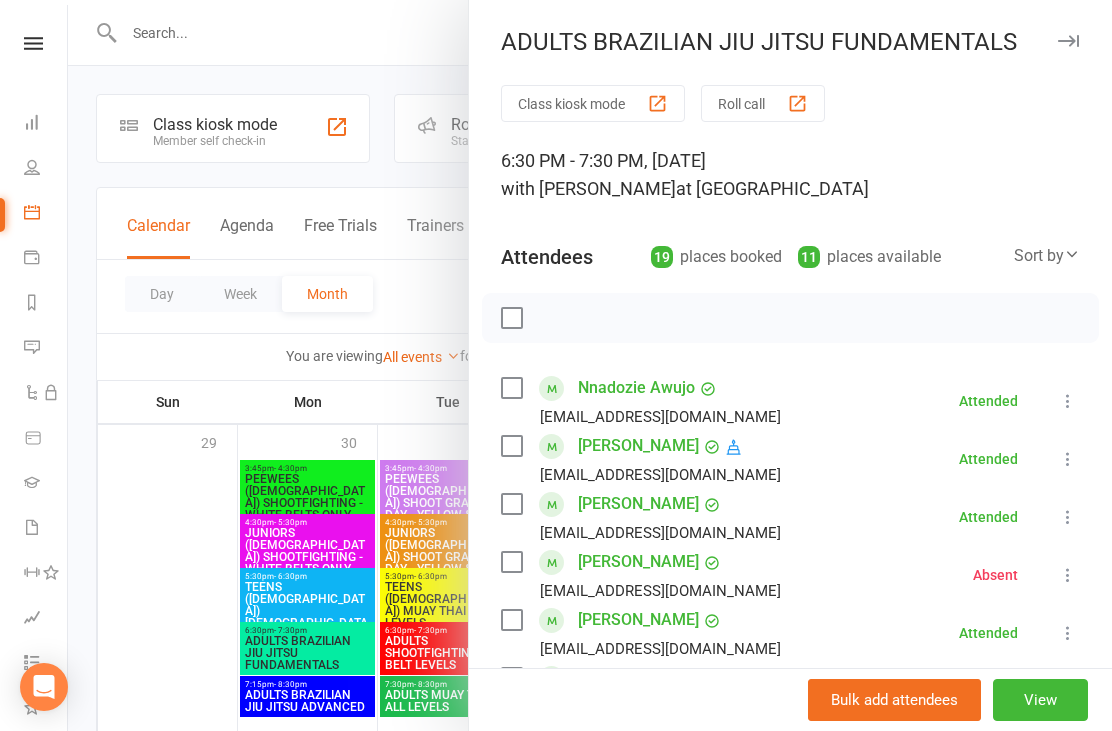 scroll, scrollTop: 291, scrollLeft: 0, axis: vertical 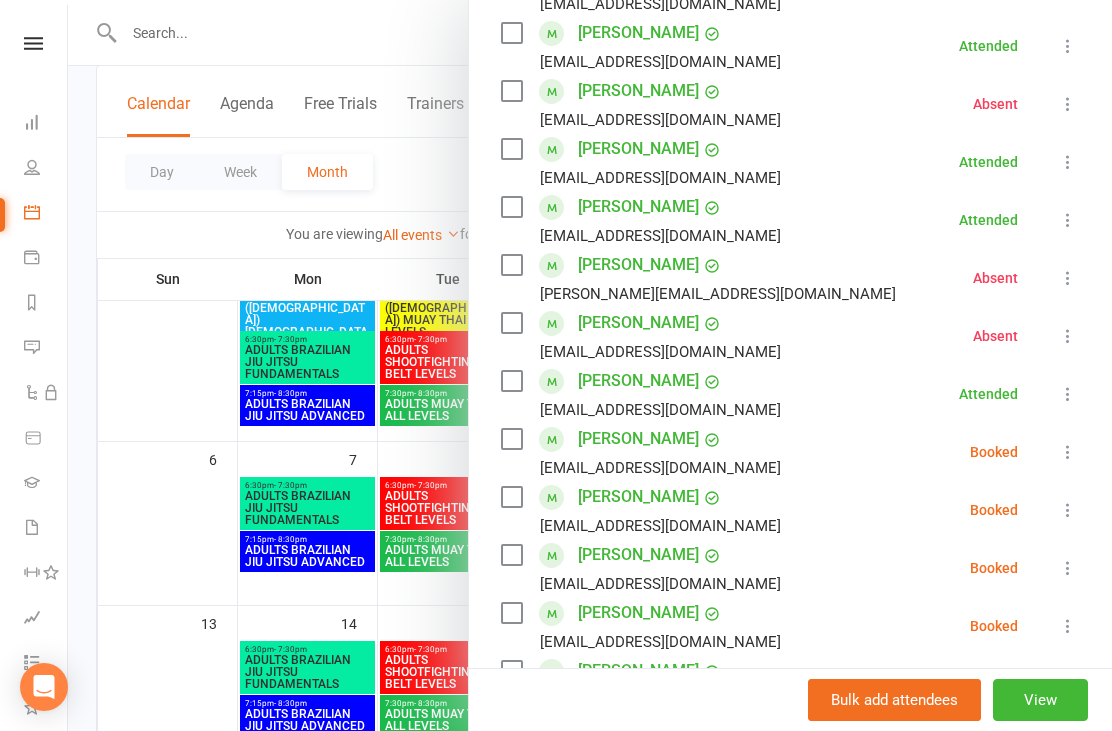 click at bounding box center [1068, 452] 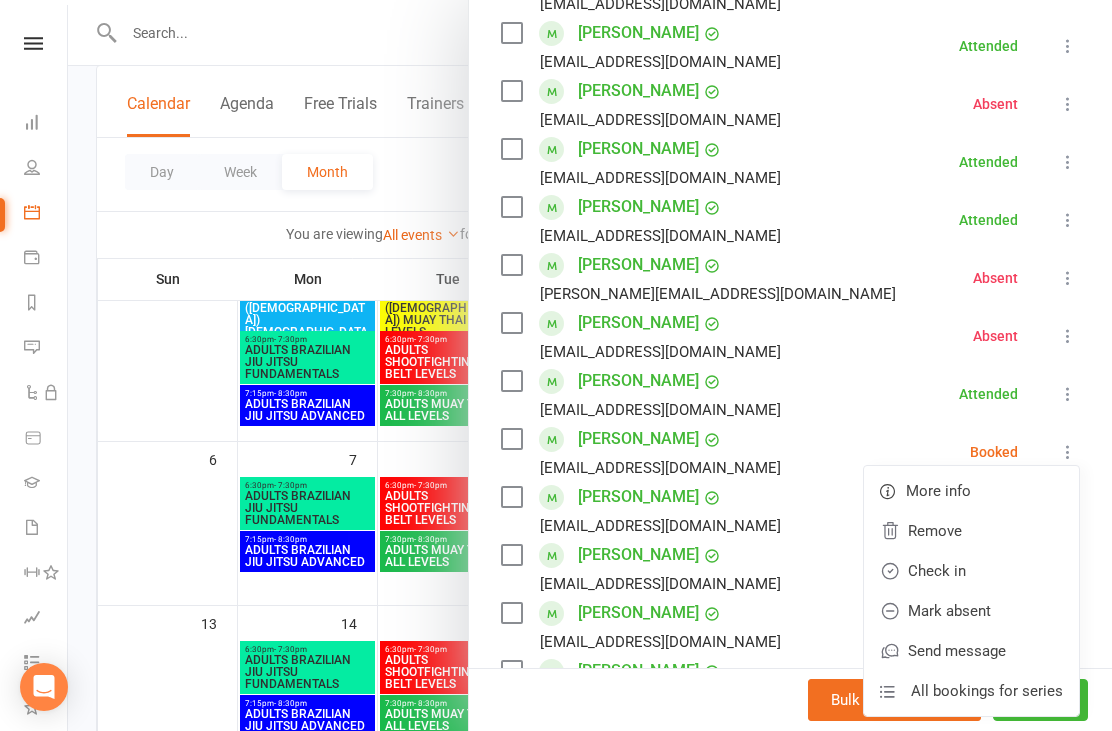 click on "Mark absent" at bounding box center [971, 611] 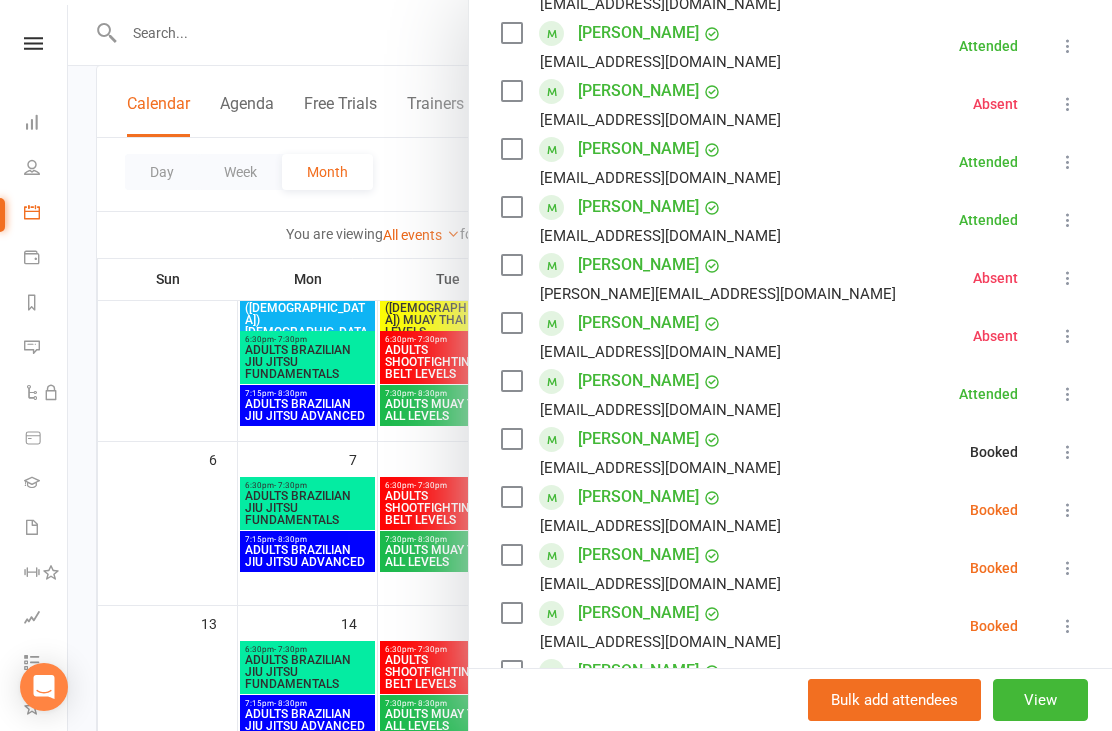 click at bounding box center (1068, 510) 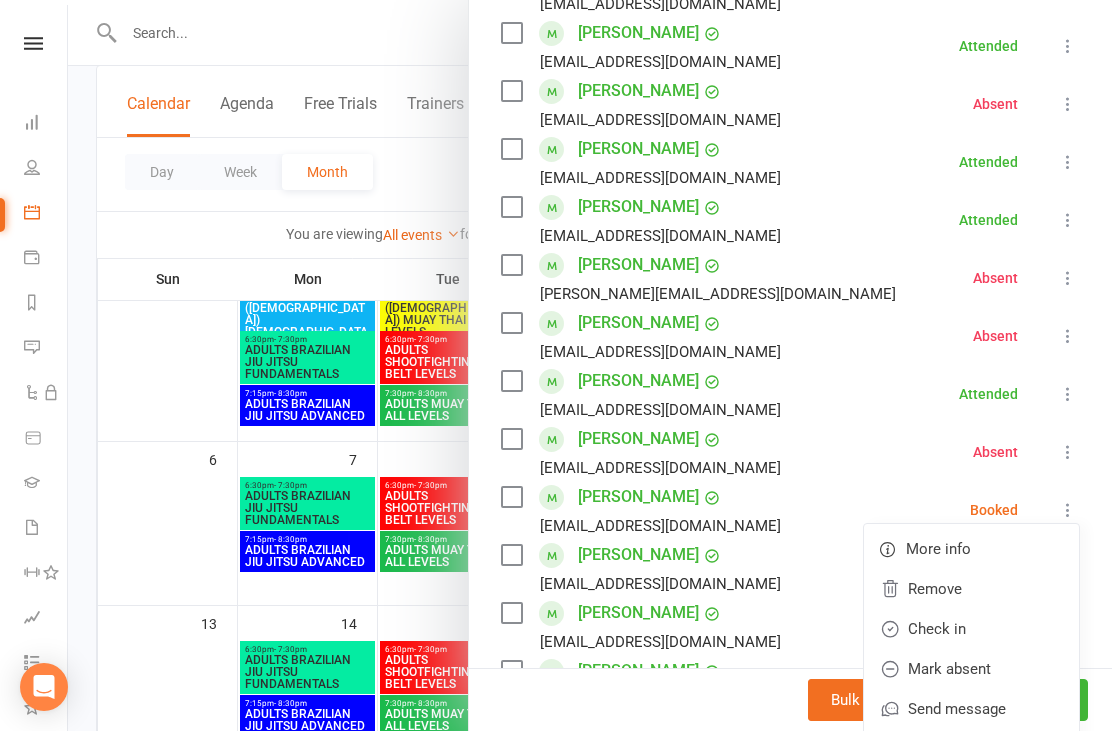 click on "Mark absent" at bounding box center [971, 669] 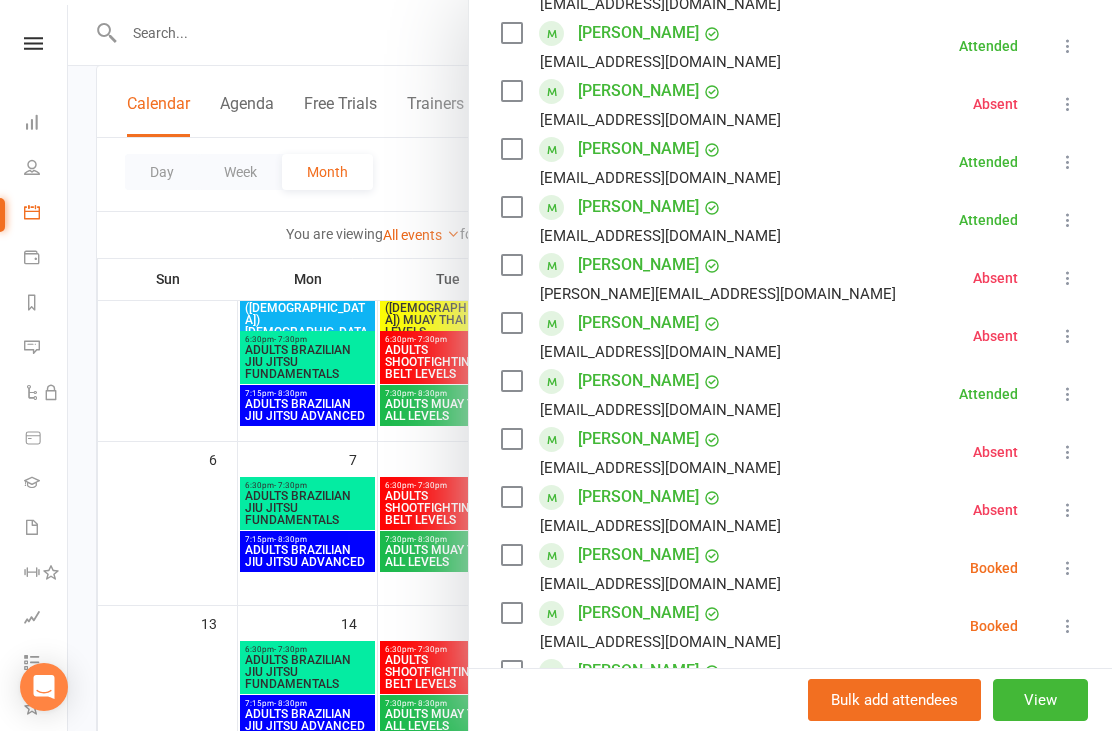 click at bounding box center (1068, 568) 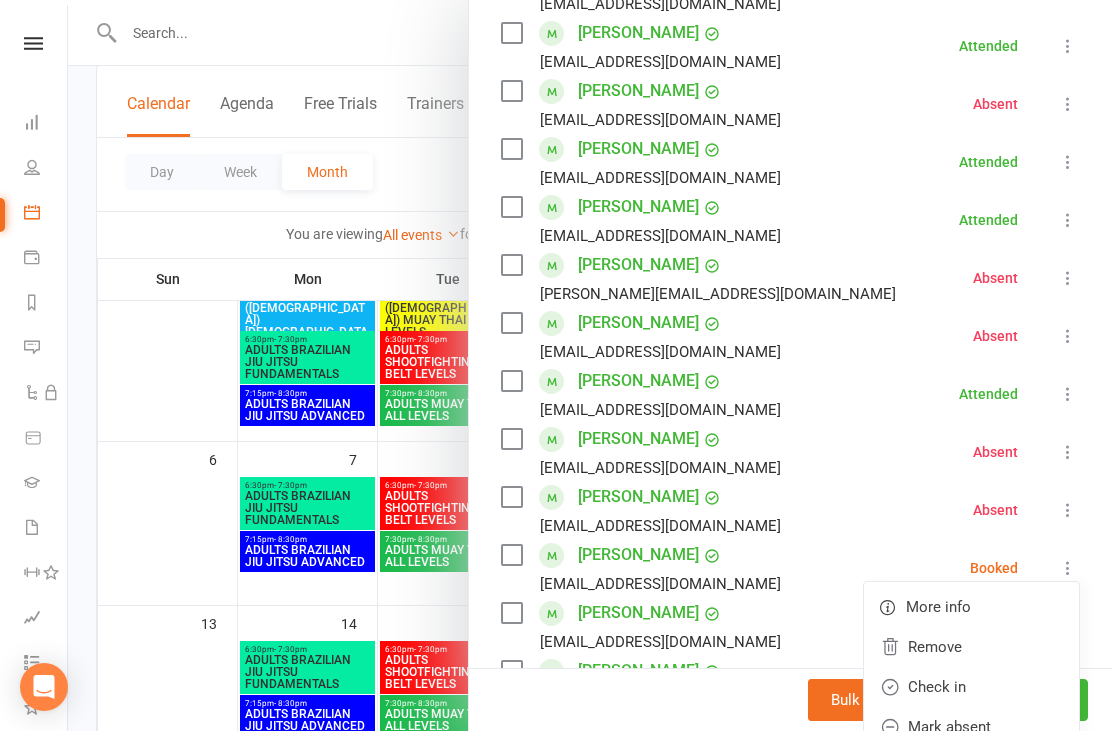 click on "Mark absent" at bounding box center (971, 727) 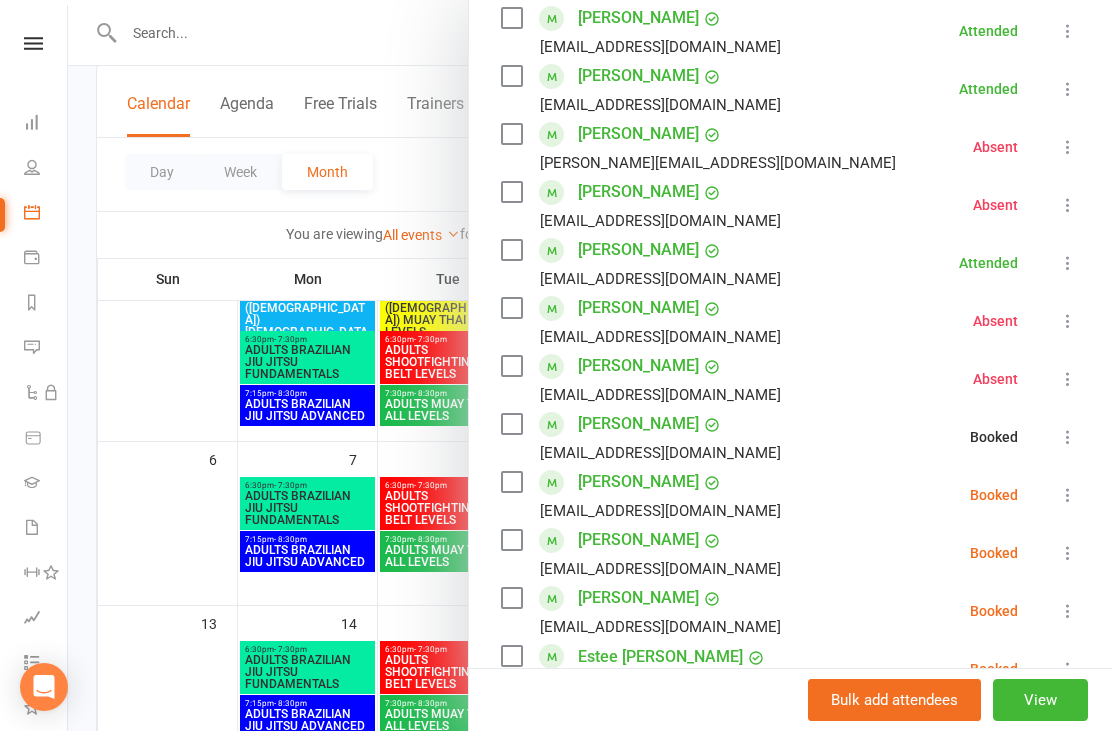 scroll, scrollTop: 602, scrollLeft: 0, axis: vertical 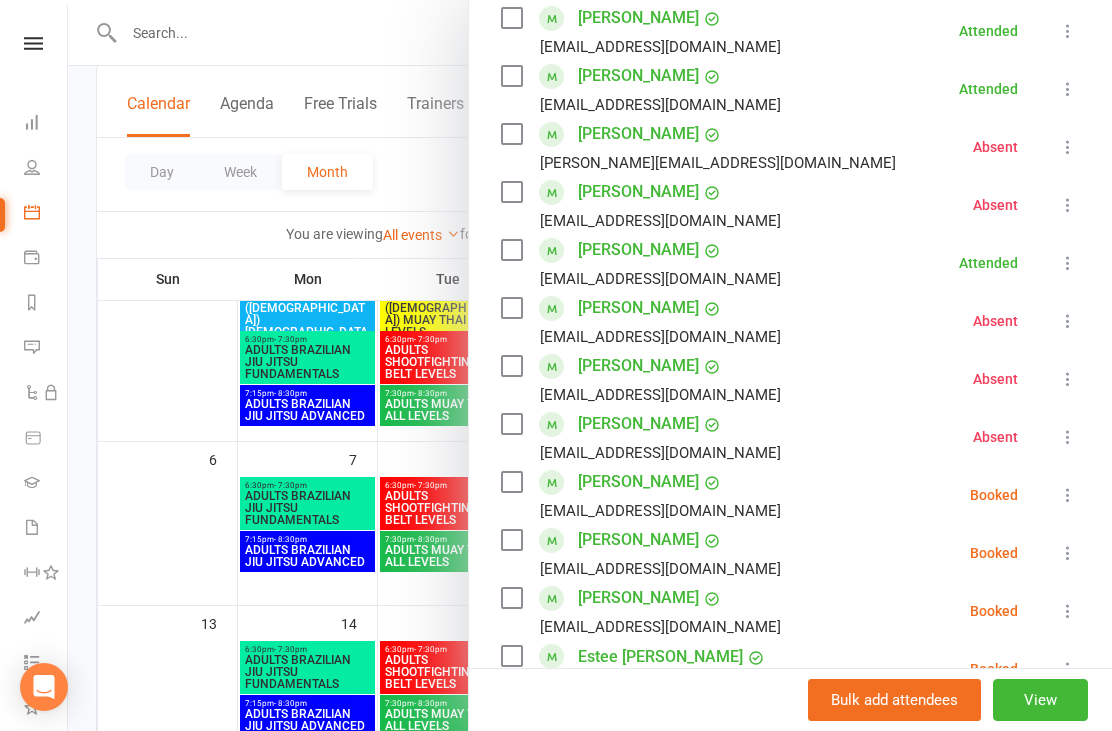 click at bounding box center (1068, 495) 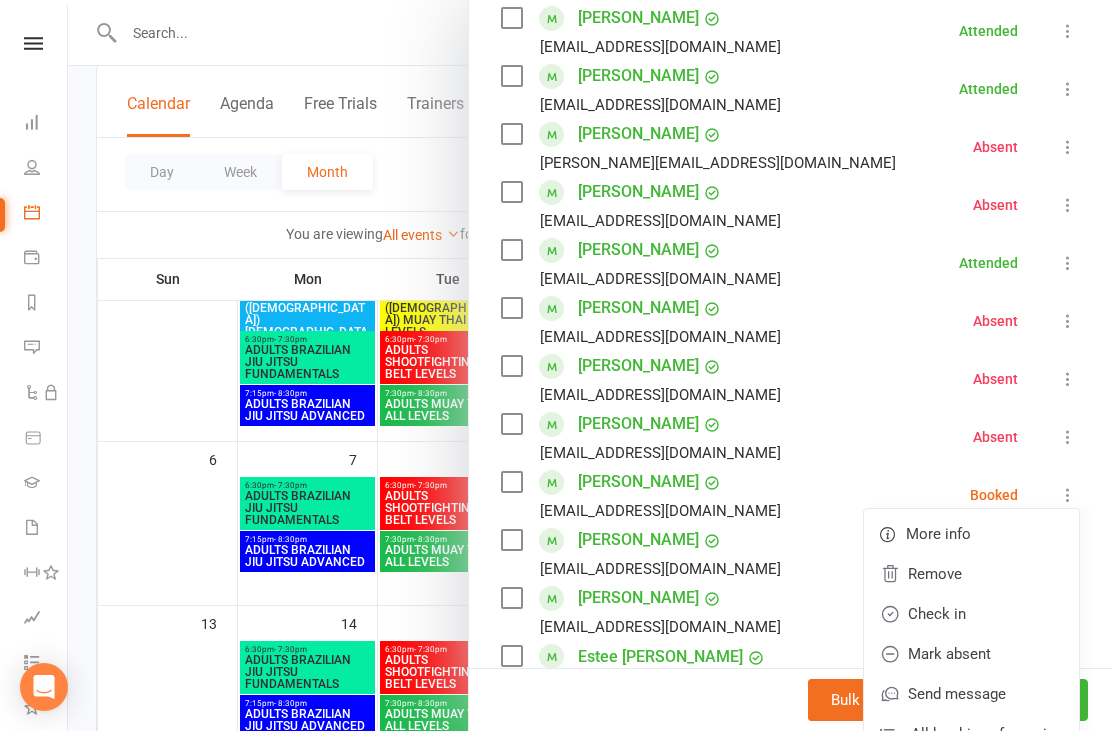 click on "Mark absent" at bounding box center (971, 654) 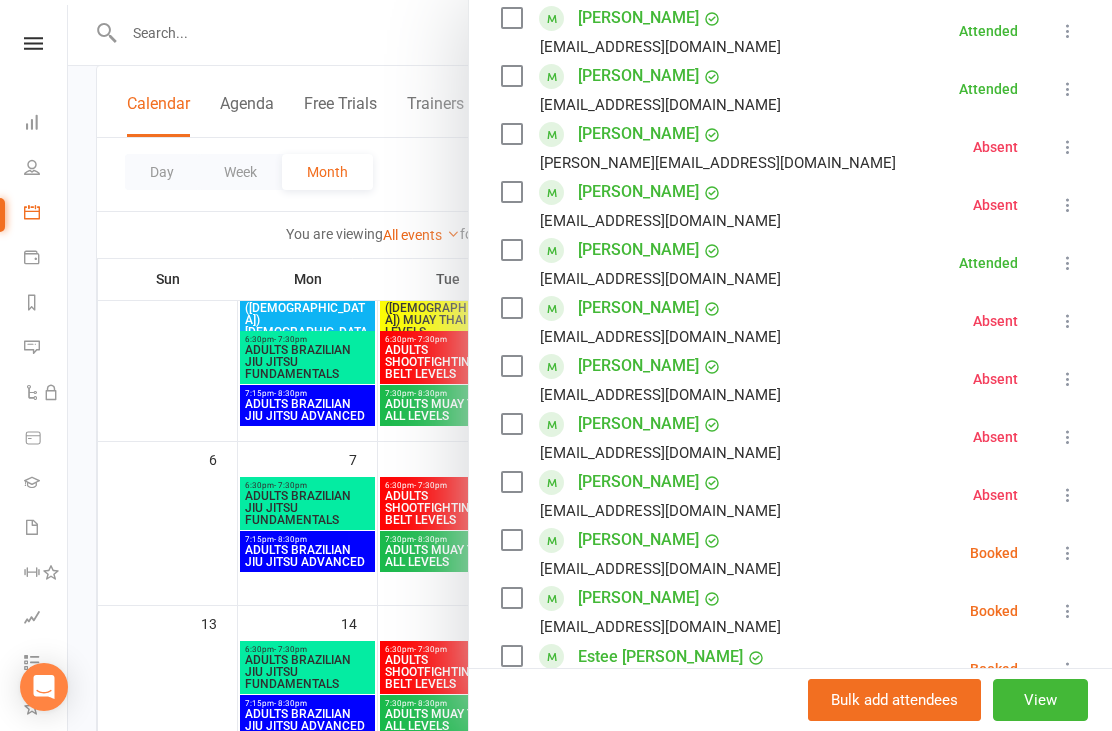 click at bounding box center (1068, 553) 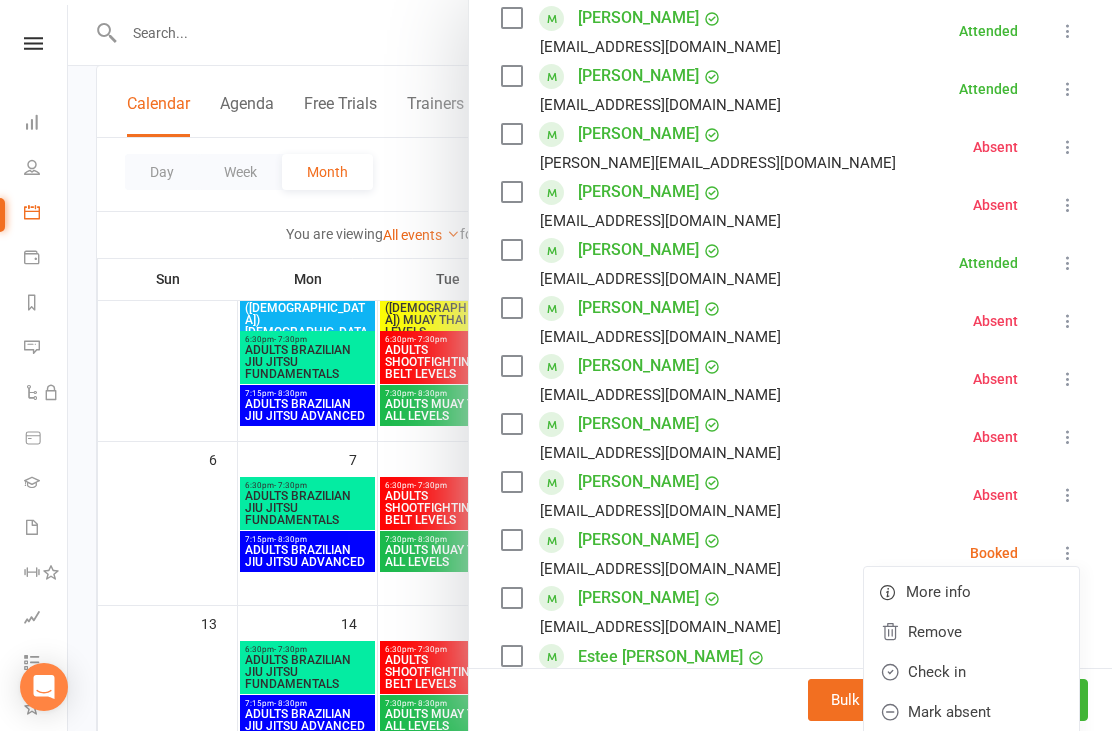 click on "Mark absent" at bounding box center (971, 712) 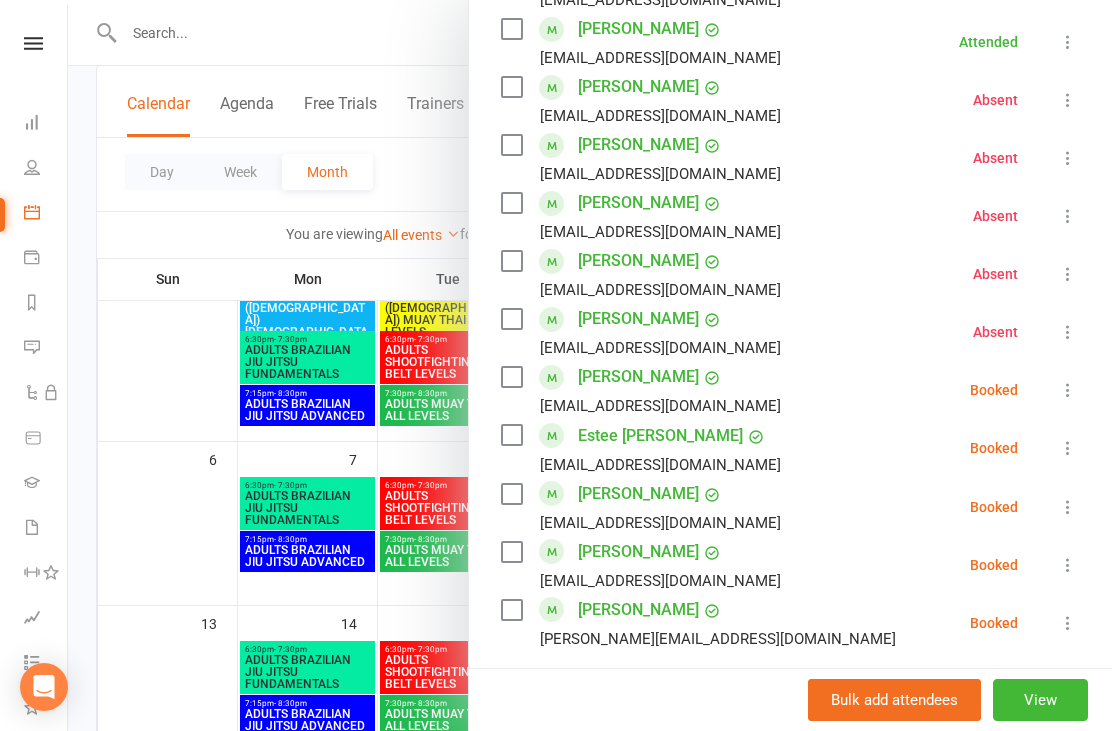 scroll, scrollTop: 817, scrollLeft: 0, axis: vertical 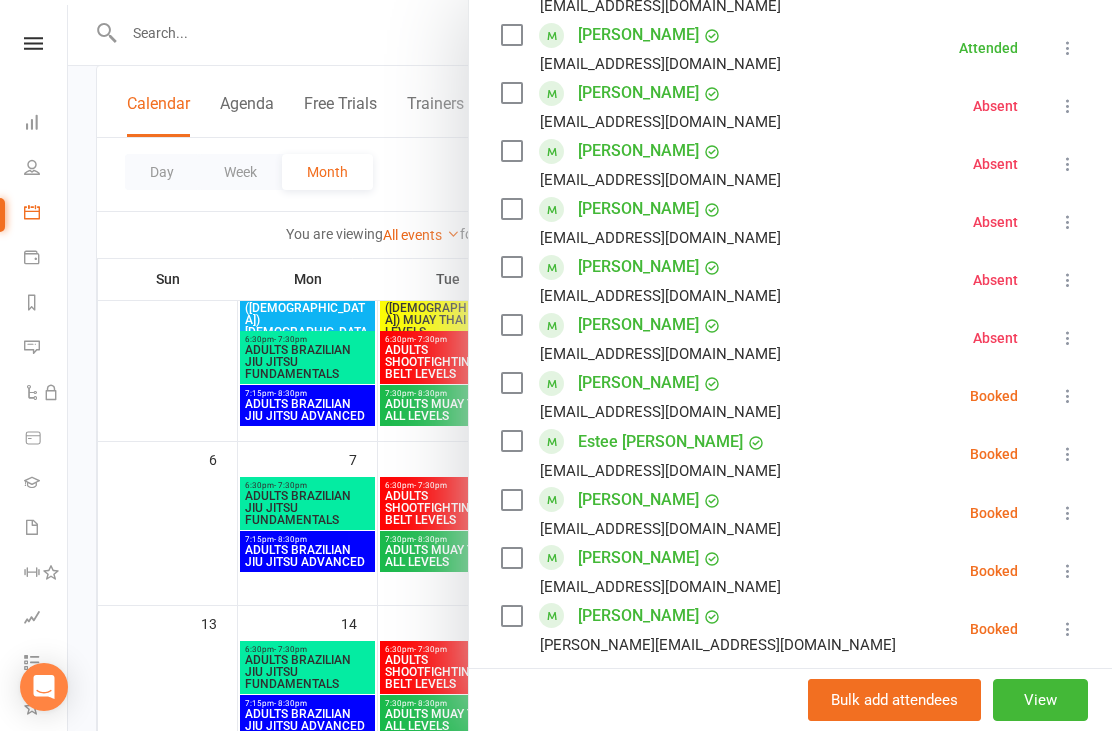 click at bounding box center (1068, 396) 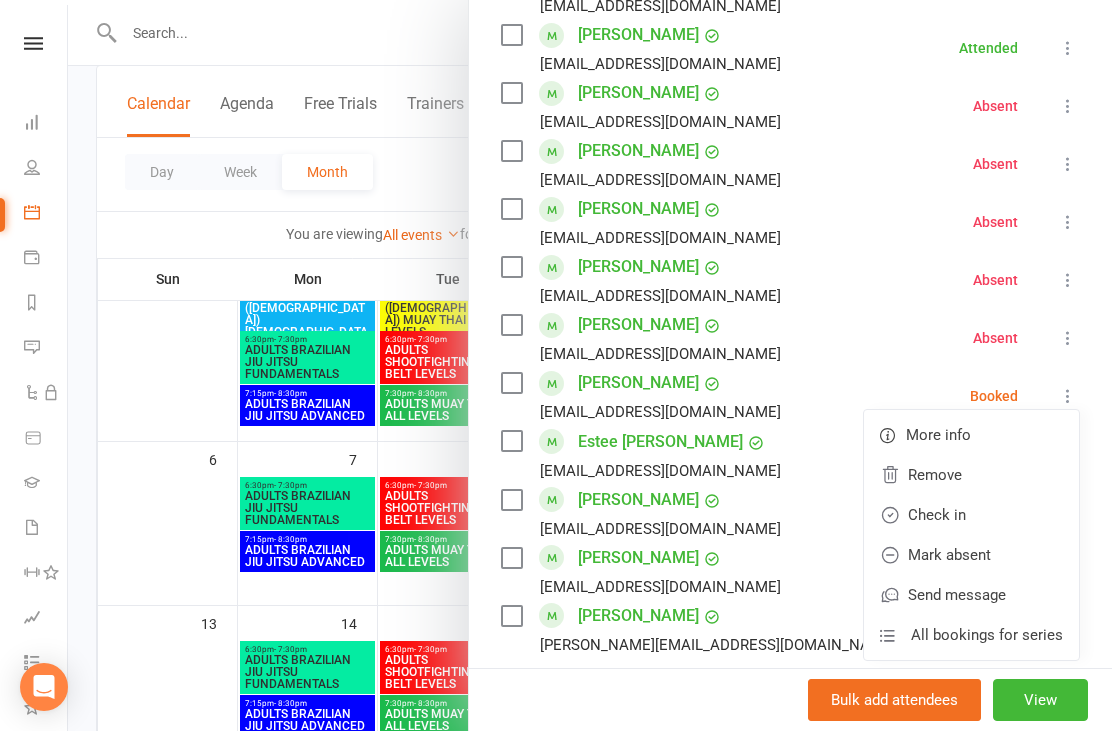 click on "Check in" at bounding box center (971, 515) 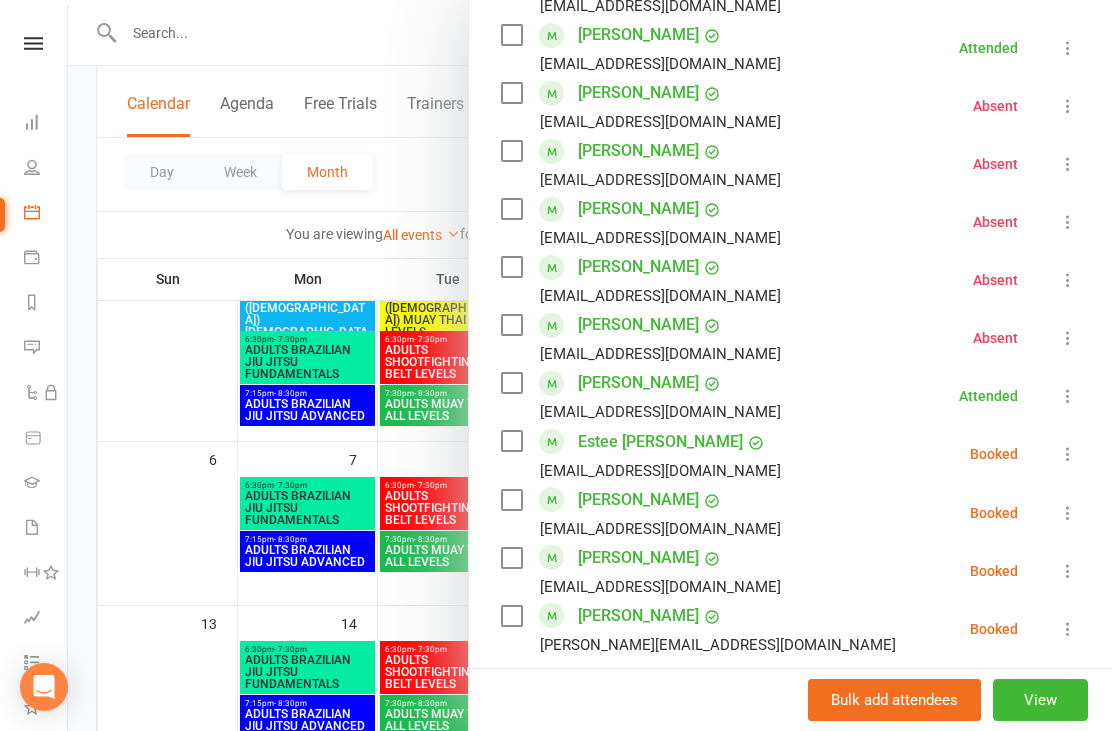 click on "Estee [PERSON_NAME]  [EMAIL_ADDRESS][DOMAIN_NAME] Booked More info  Remove  Check in  Mark absent  Send message  All bookings for series" at bounding box center (790, 454) 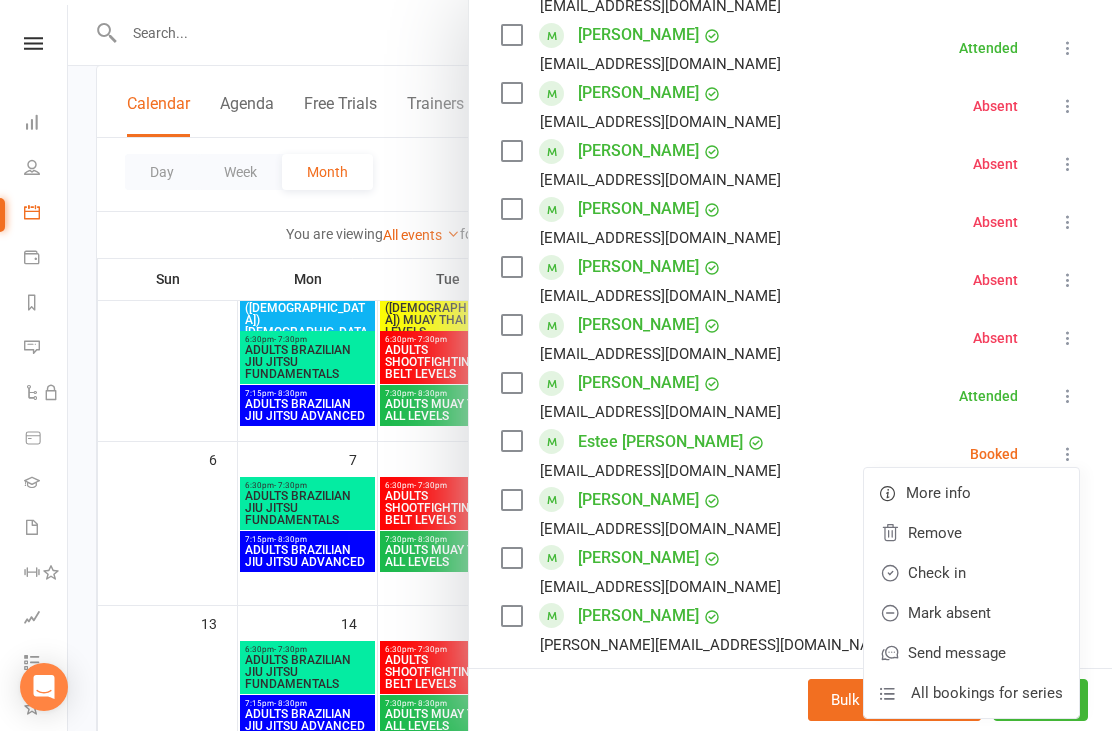 click on "Mark absent" at bounding box center (971, 613) 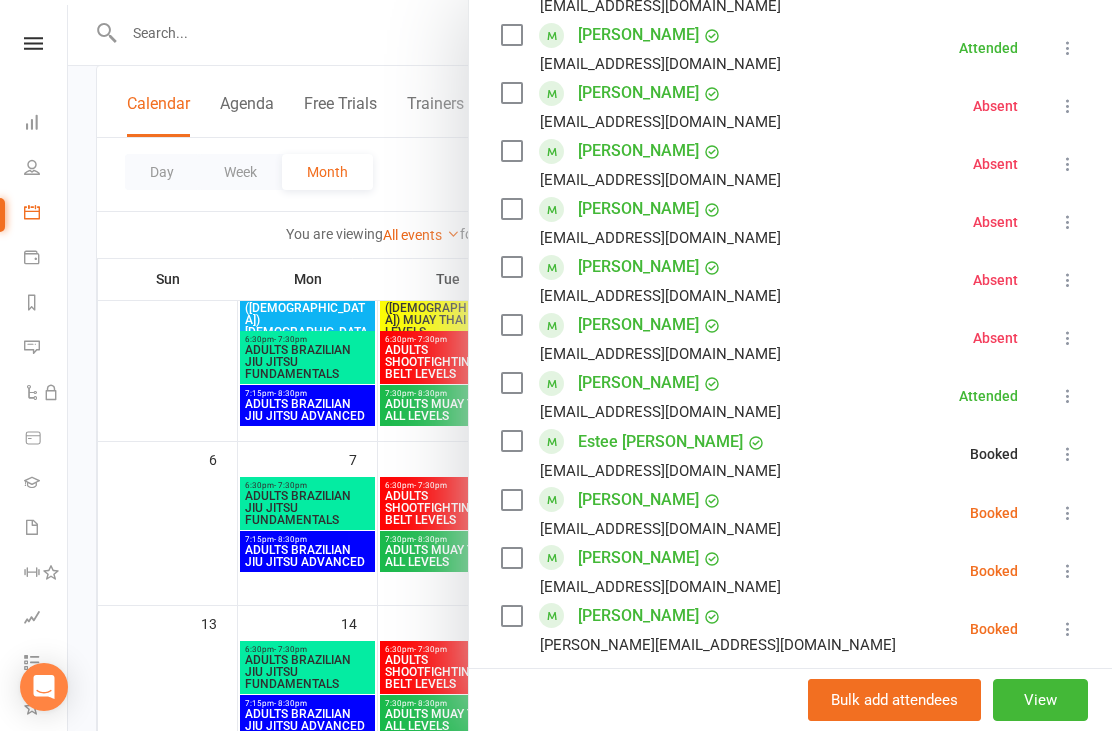 click at bounding box center (1068, 513) 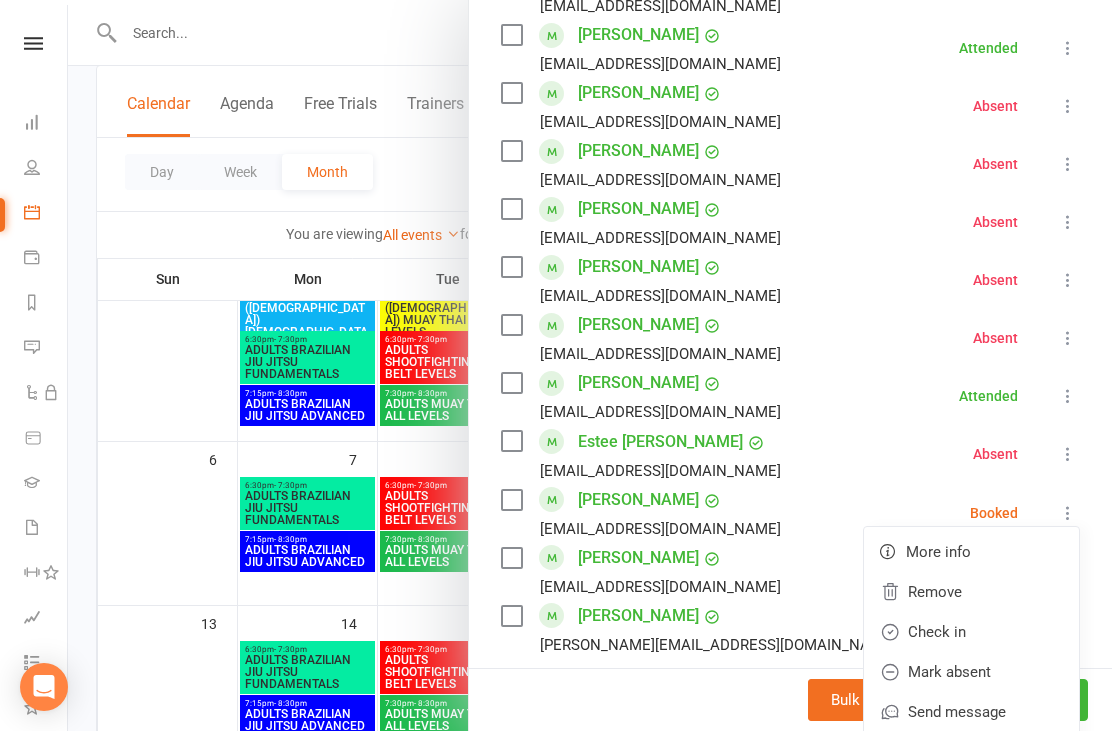 click on "Mark absent" at bounding box center (971, 672) 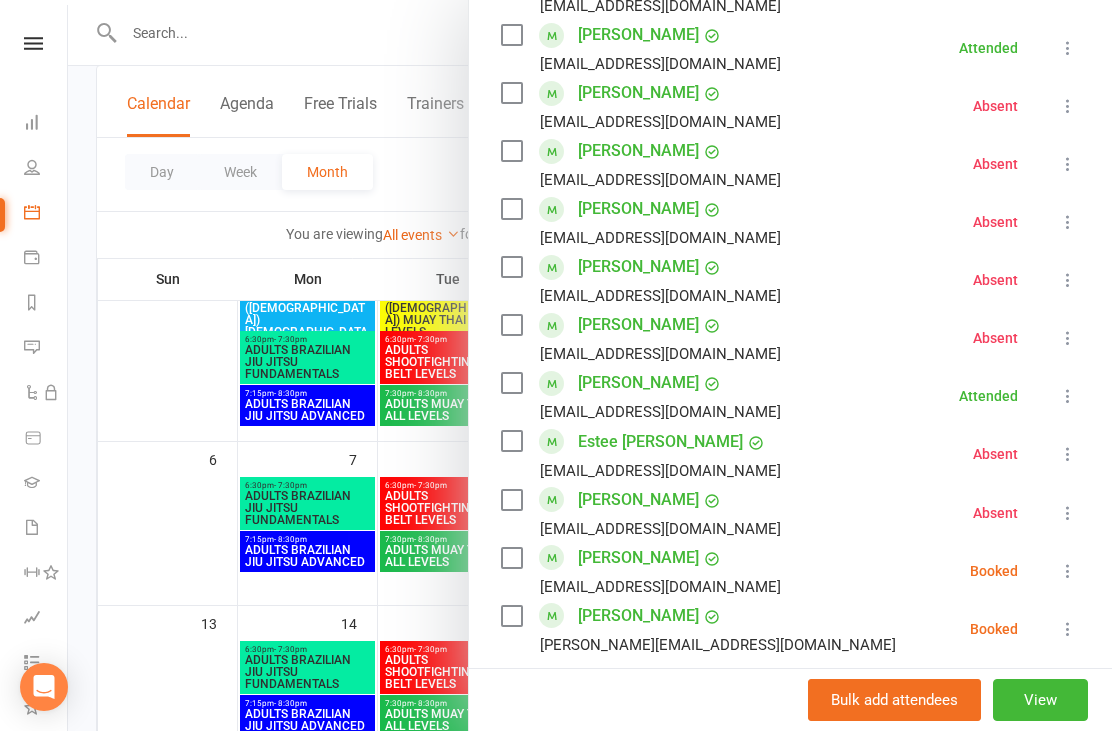 click on "[PERSON_NAME]  [PERSON_NAME][EMAIL_ADDRESS][DOMAIN_NAME] Booked More info  Remove  Check in  Mark absent  Send message  All bookings for series" at bounding box center [790, 571] 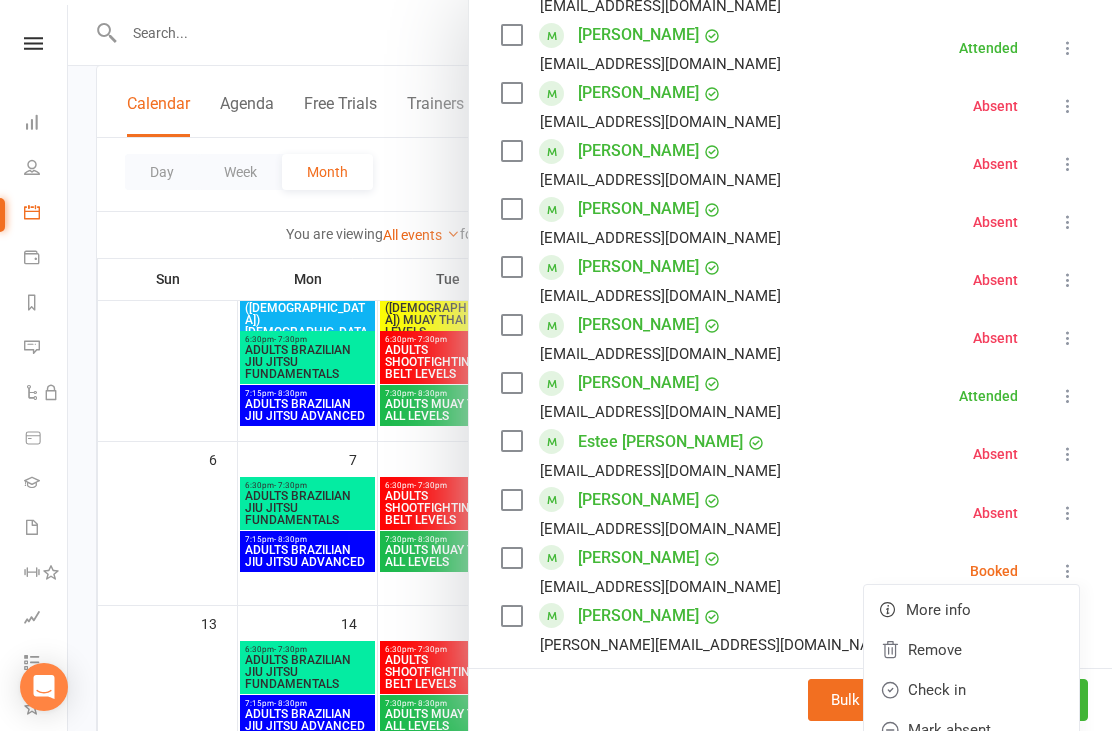click on "Mark absent" at bounding box center (971, 730) 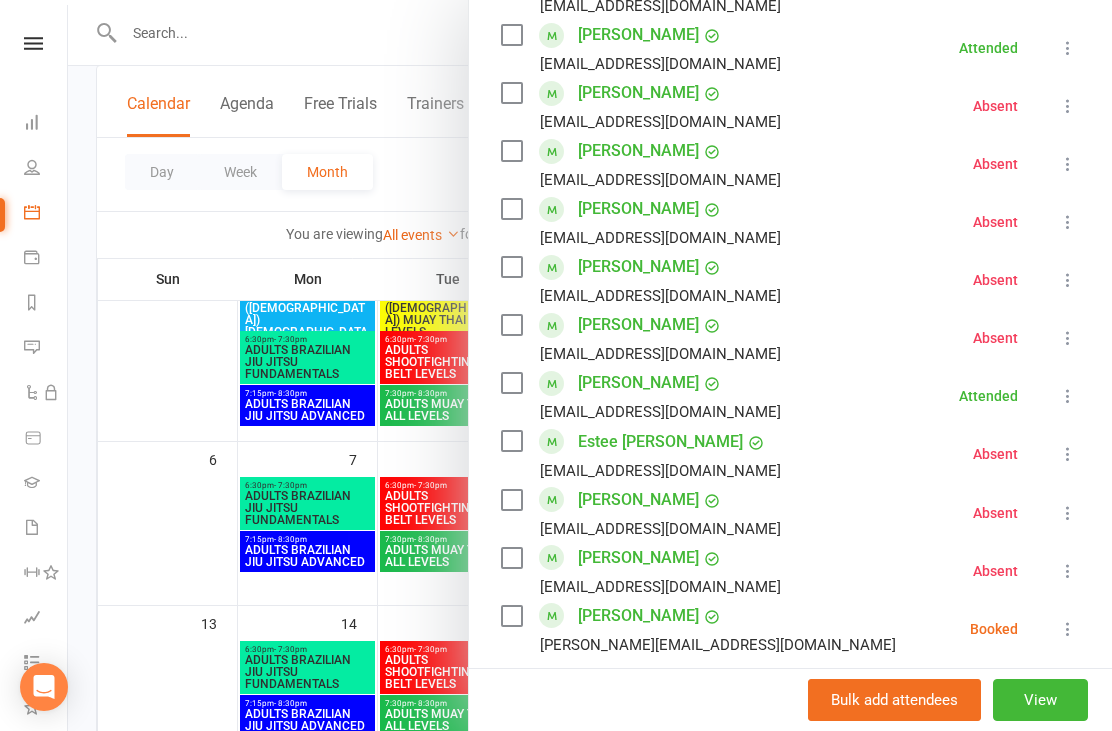 click at bounding box center (1068, 629) 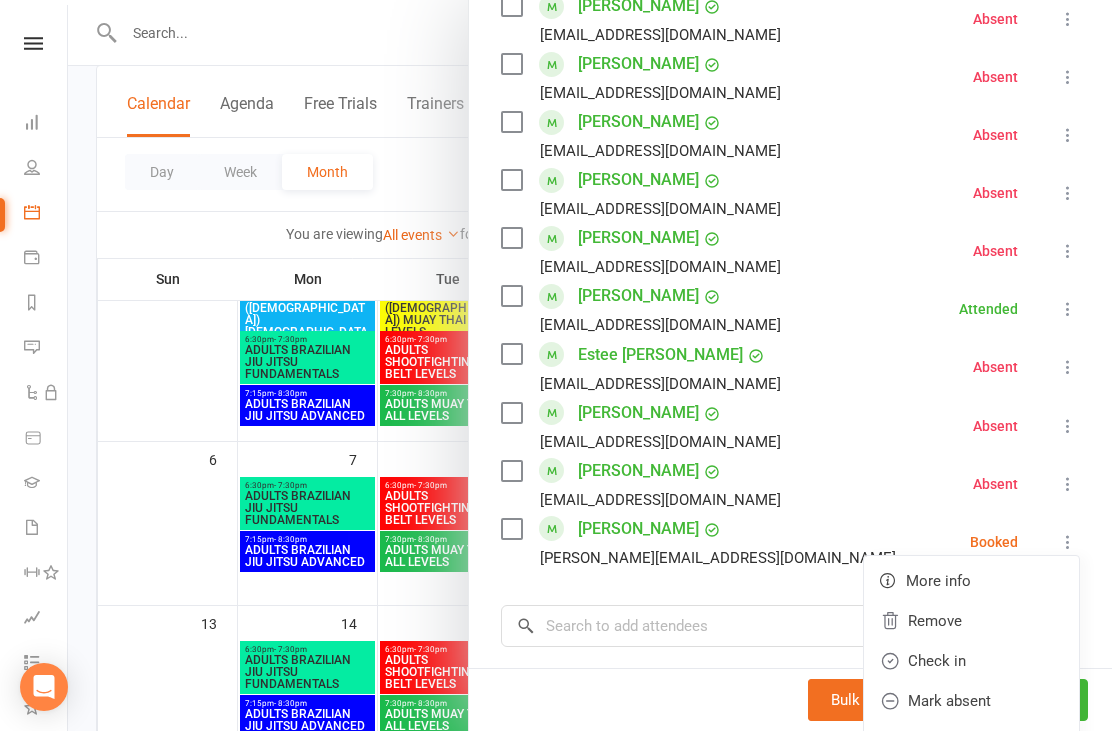 scroll, scrollTop: 907, scrollLeft: 0, axis: vertical 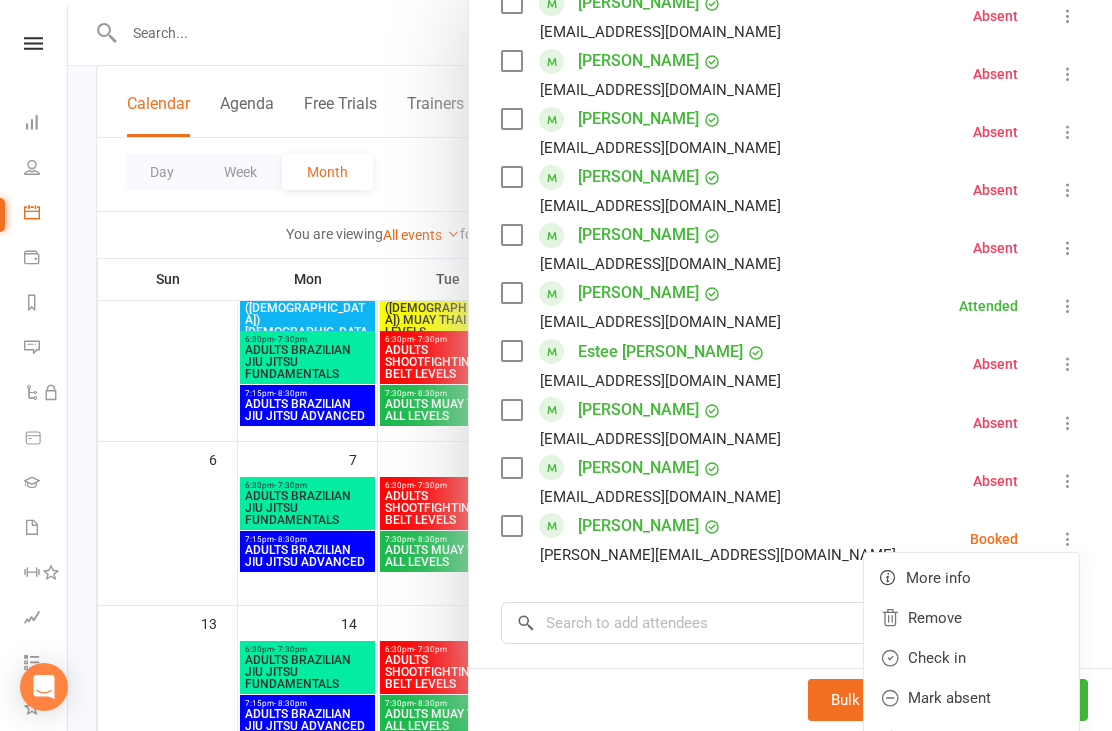 click on "Mark absent" at bounding box center (971, 698) 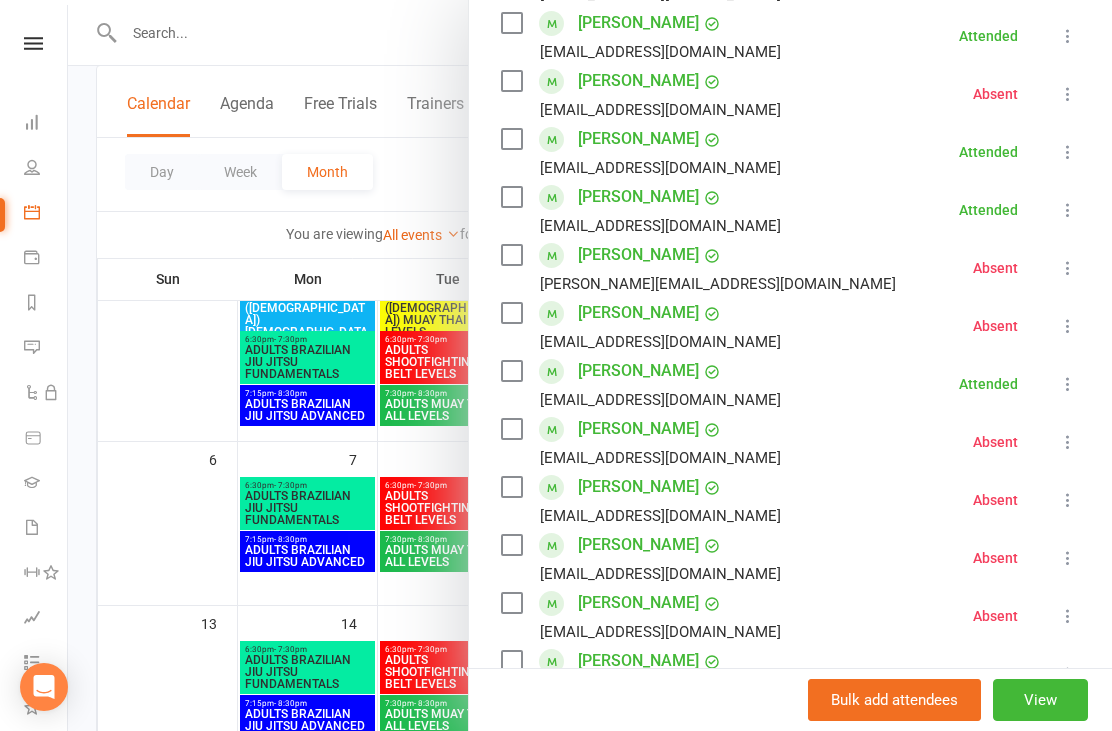 scroll, scrollTop: 424, scrollLeft: 0, axis: vertical 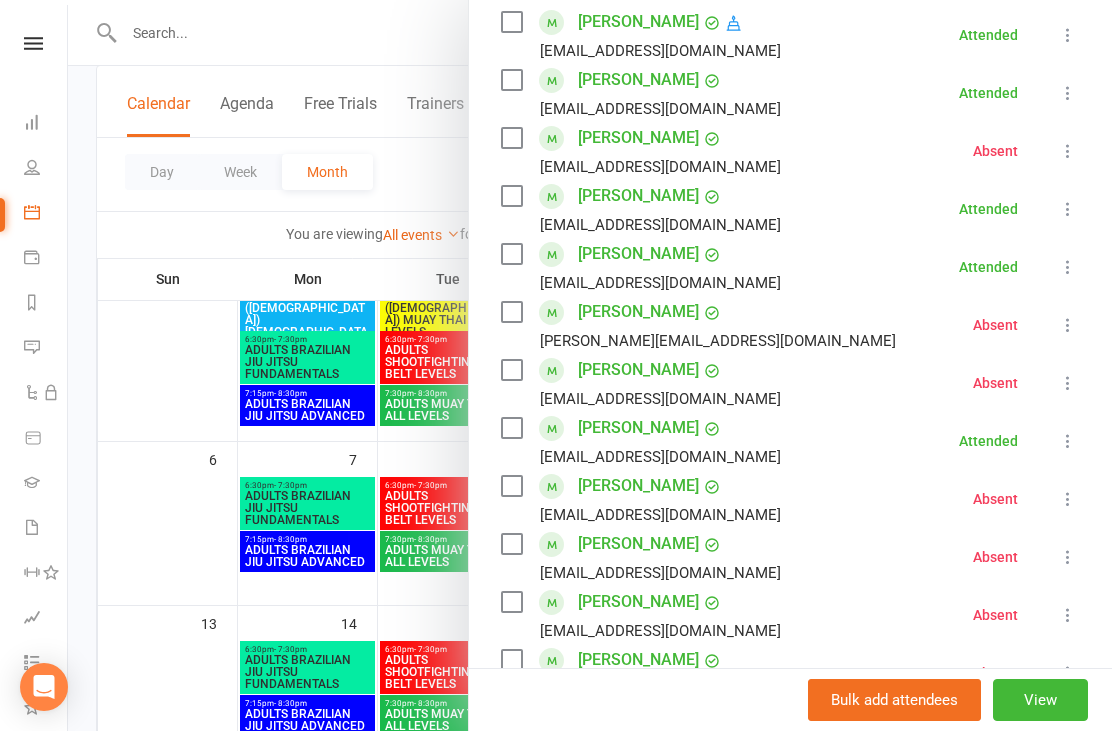 click at bounding box center (590, 365) 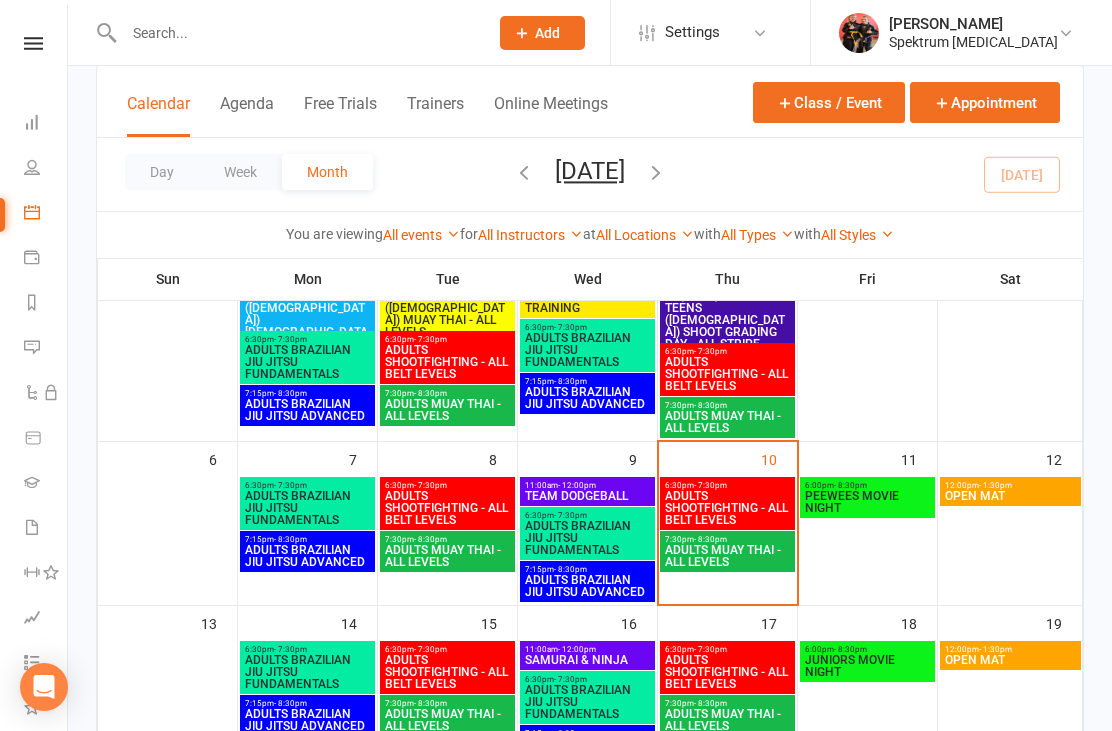 click on "ADULTS SHOOTFIGHTING - ALL BELT LEVELS" at bounding box center (727, 508) 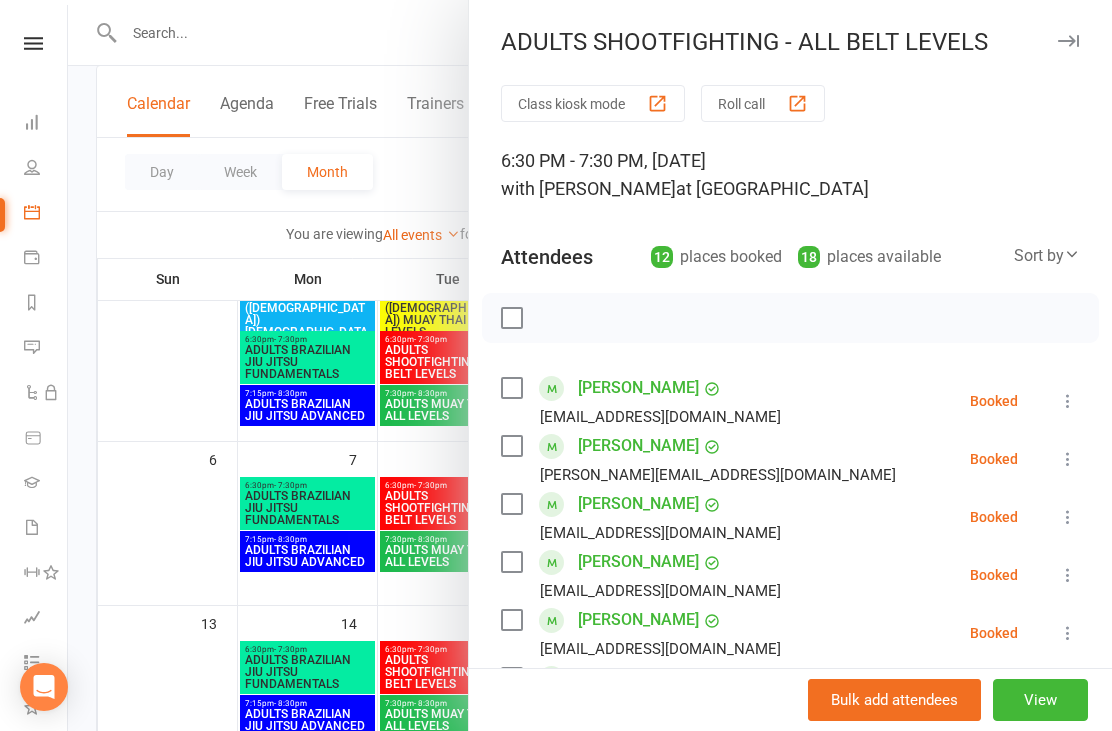 click at bounding box center [1068, 401] 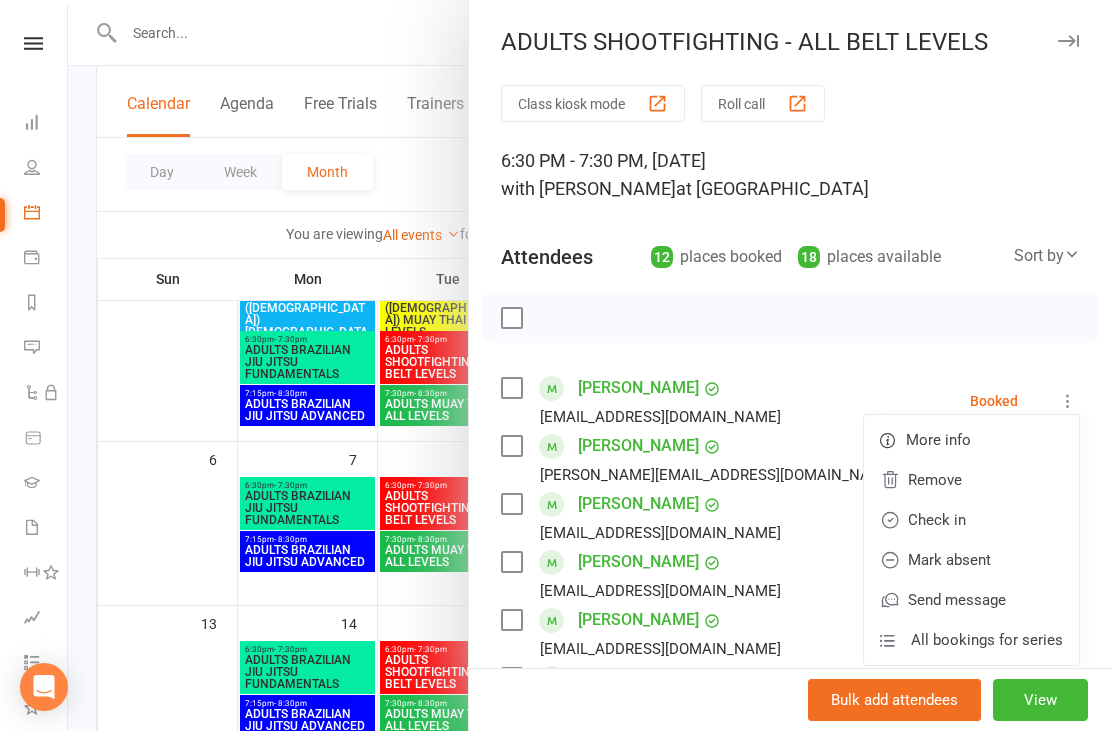 click on "Mark absent" at bounding box center (971, 560) 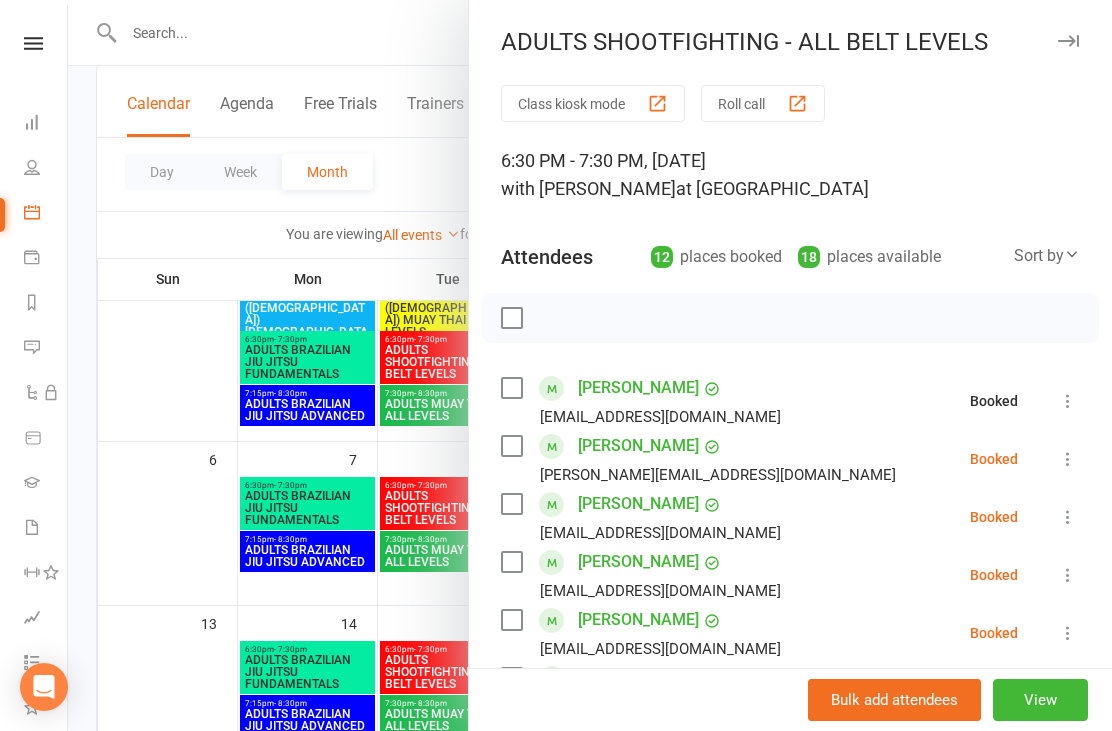 click at bounding box center [1068, 459] 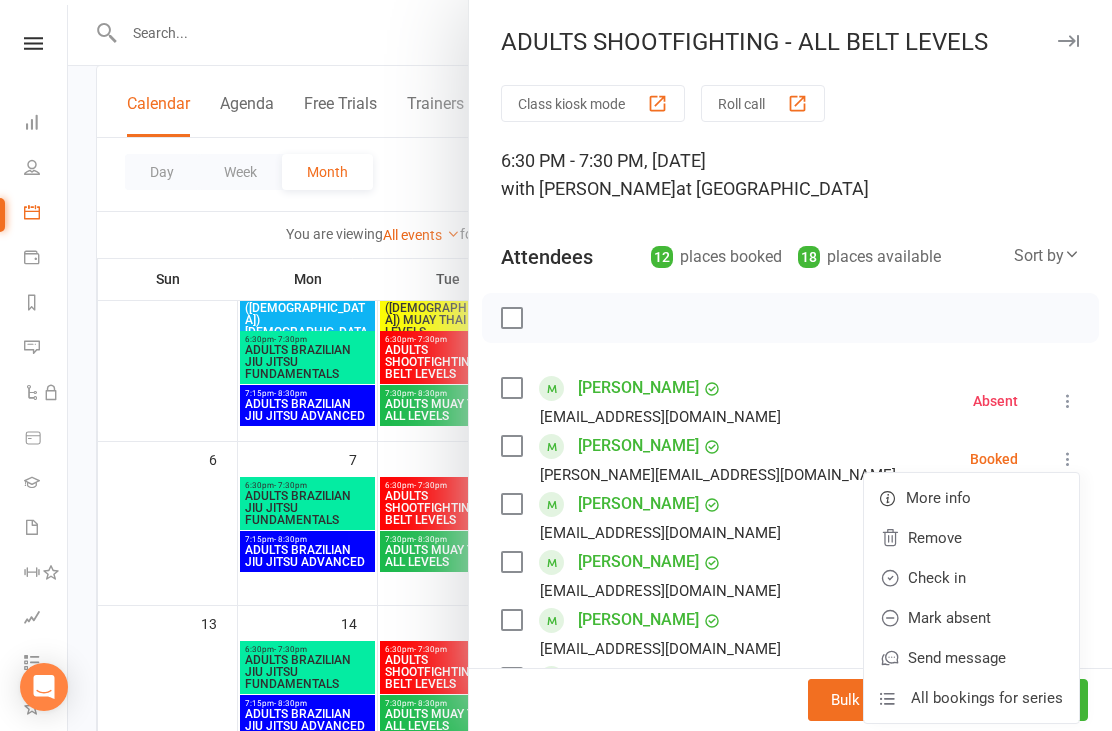 click on "Check in" at bounding box center [971, 578] 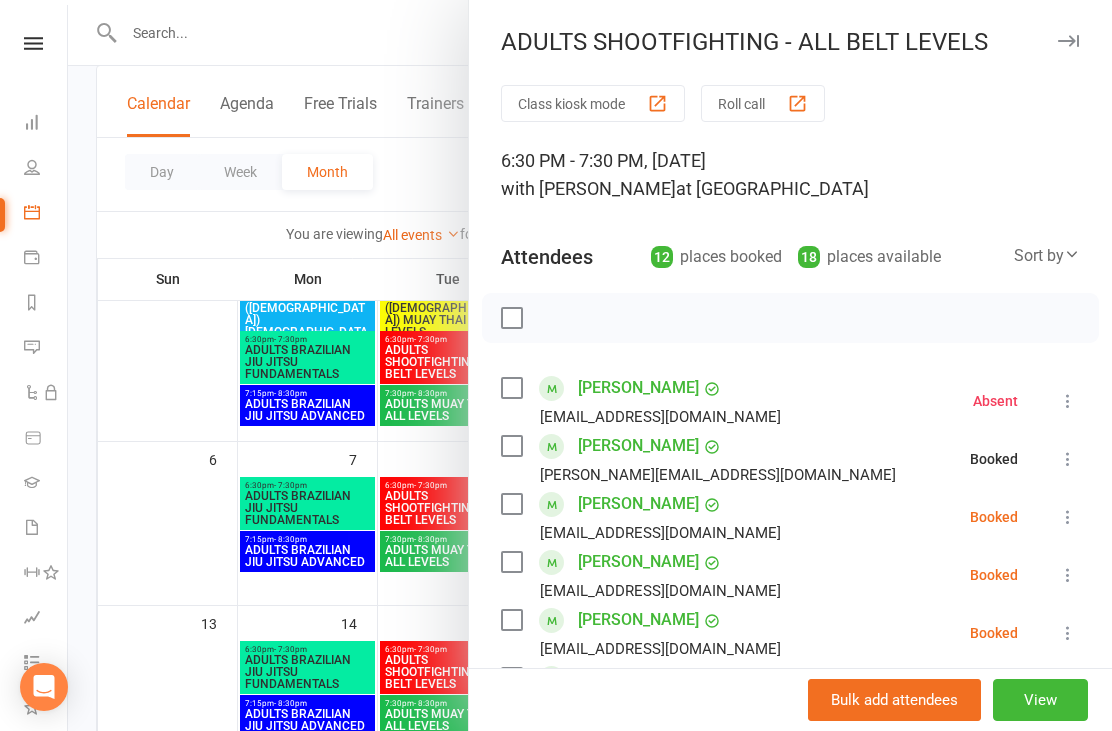 click at bounding box center [1068, 517] 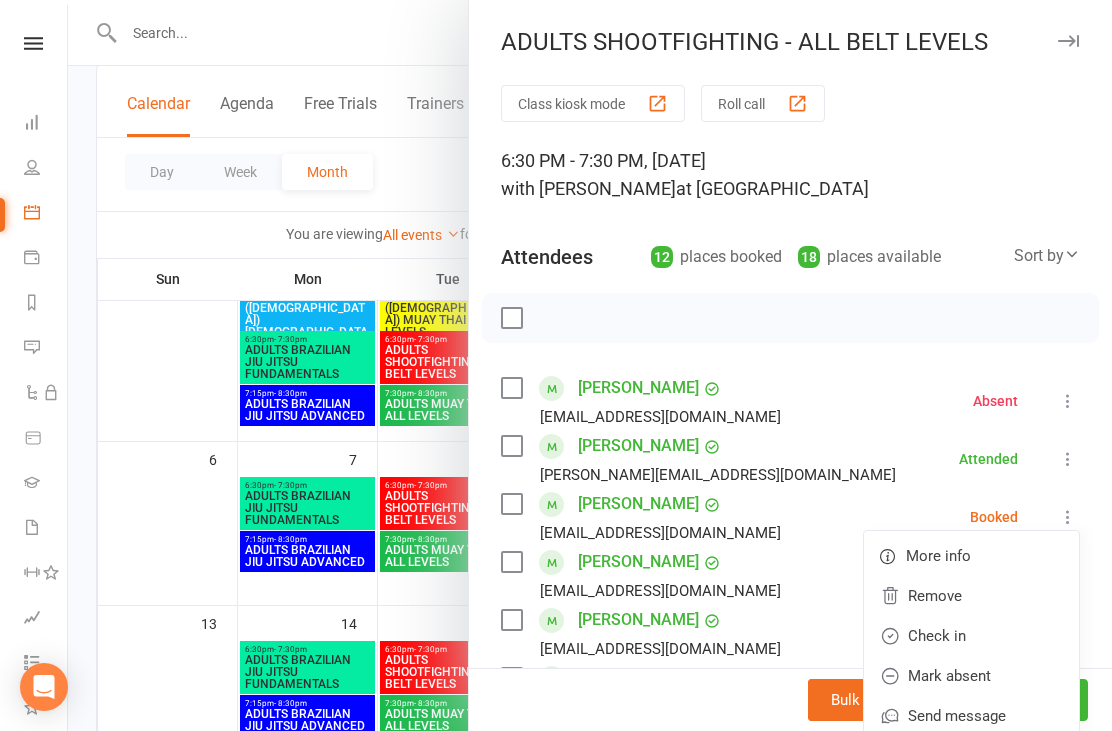 click on "Mark absent" at bounding box center [971, 676] 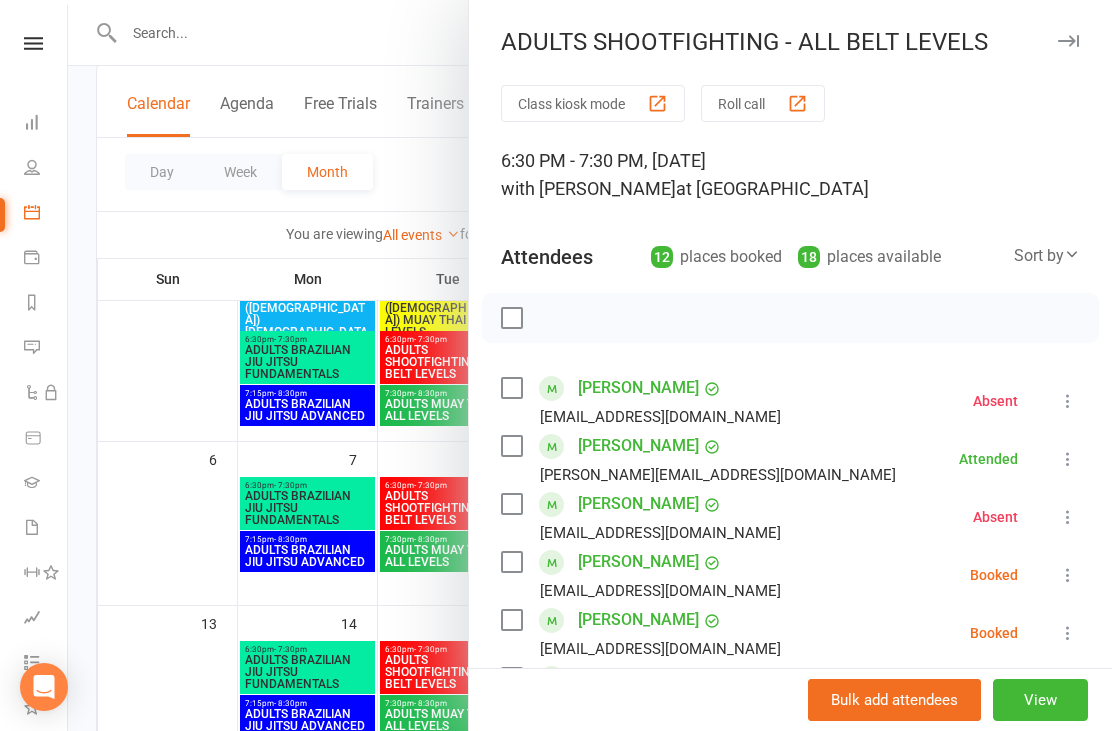 click at bounding box center (1068, 575) 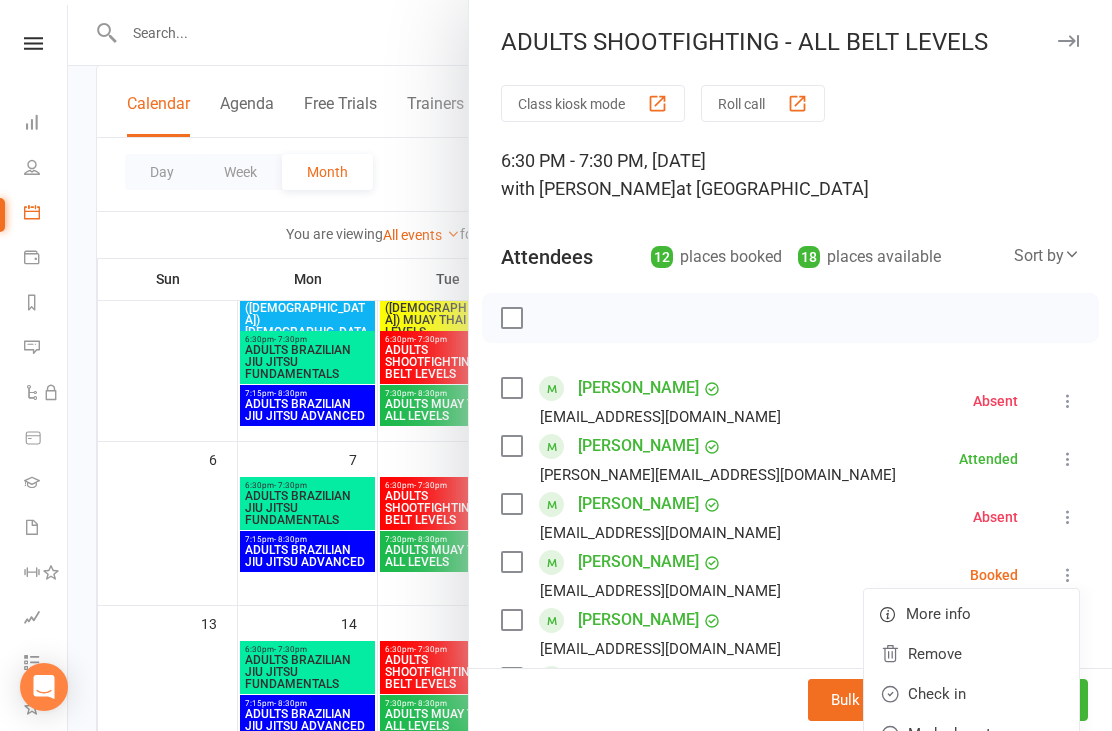 click on "Mark absent" at bounding box center (971, 734) 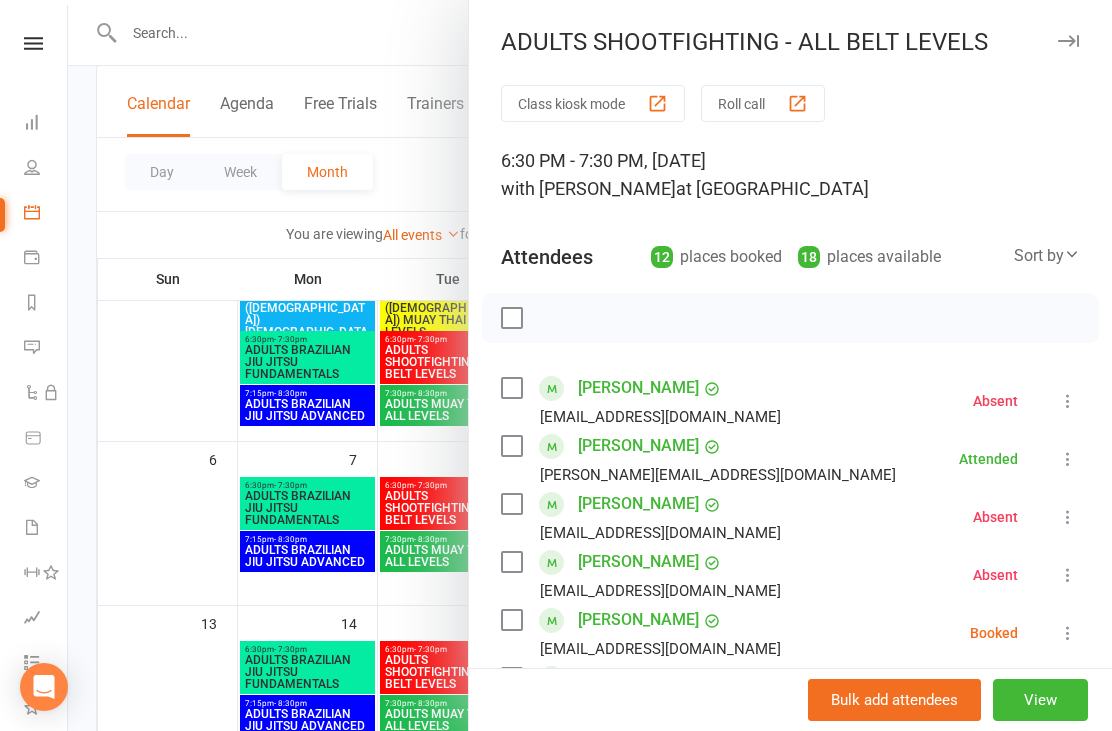click at bounding box center (1068, 633) 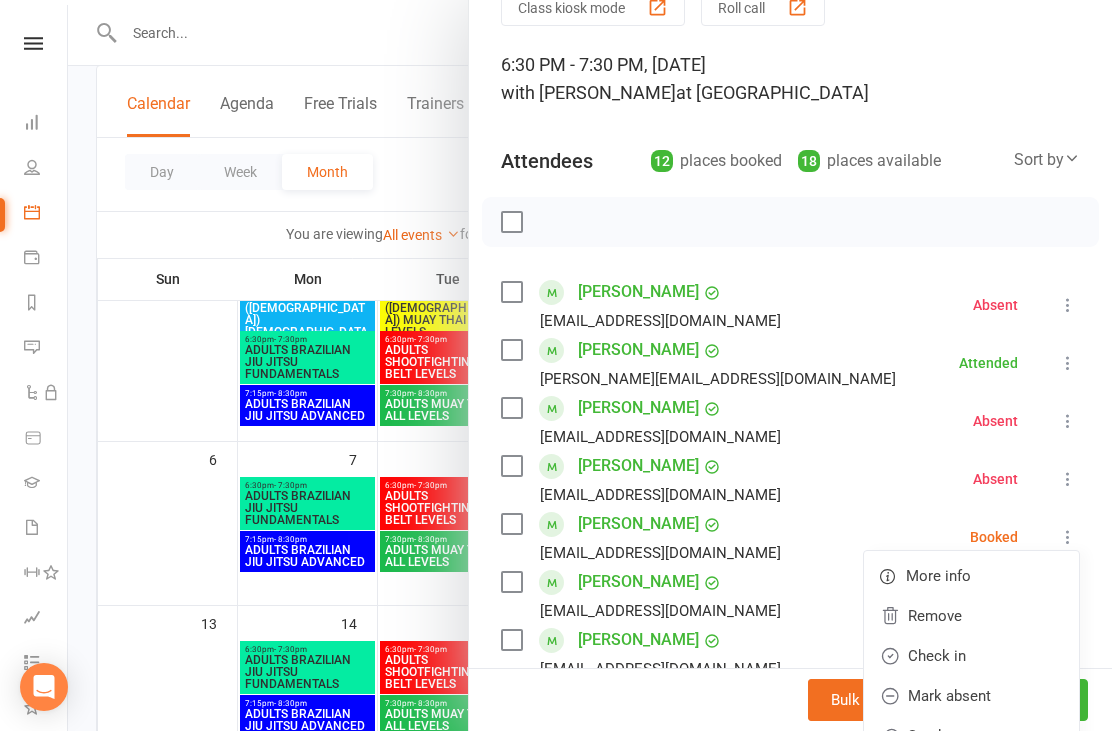 scroll, scrollTop: 97, scrollLeft: 0, axis: vertical 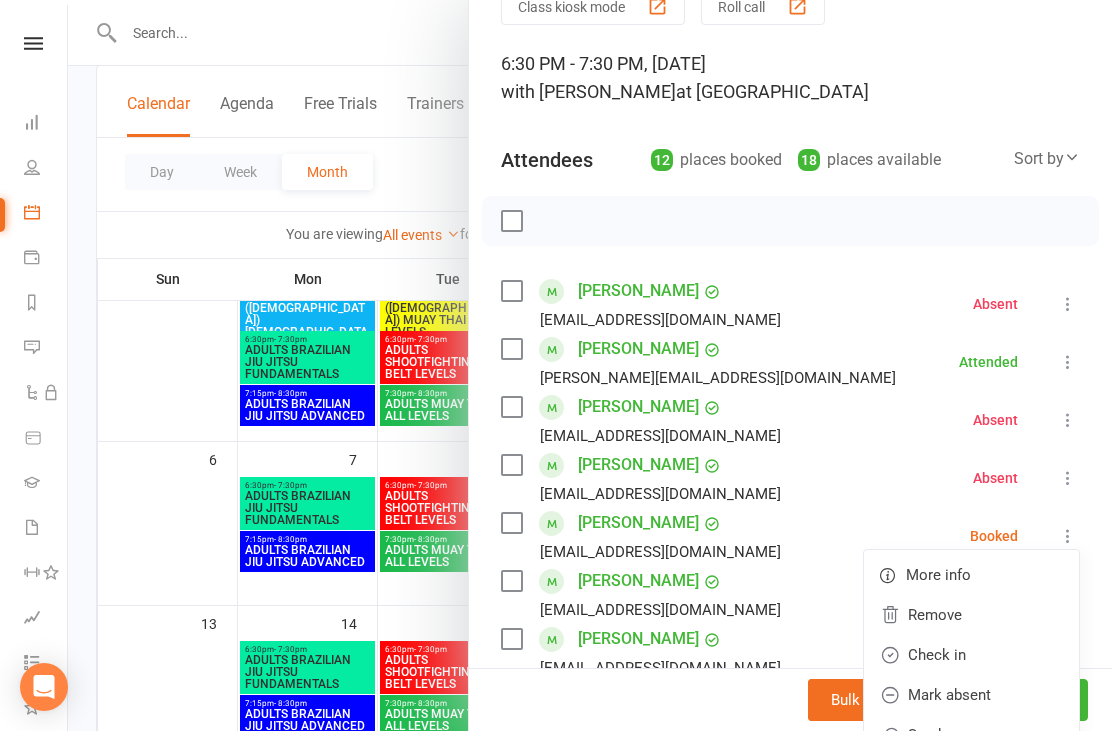 click on "Mark absent" at bounding box center (971, 695) 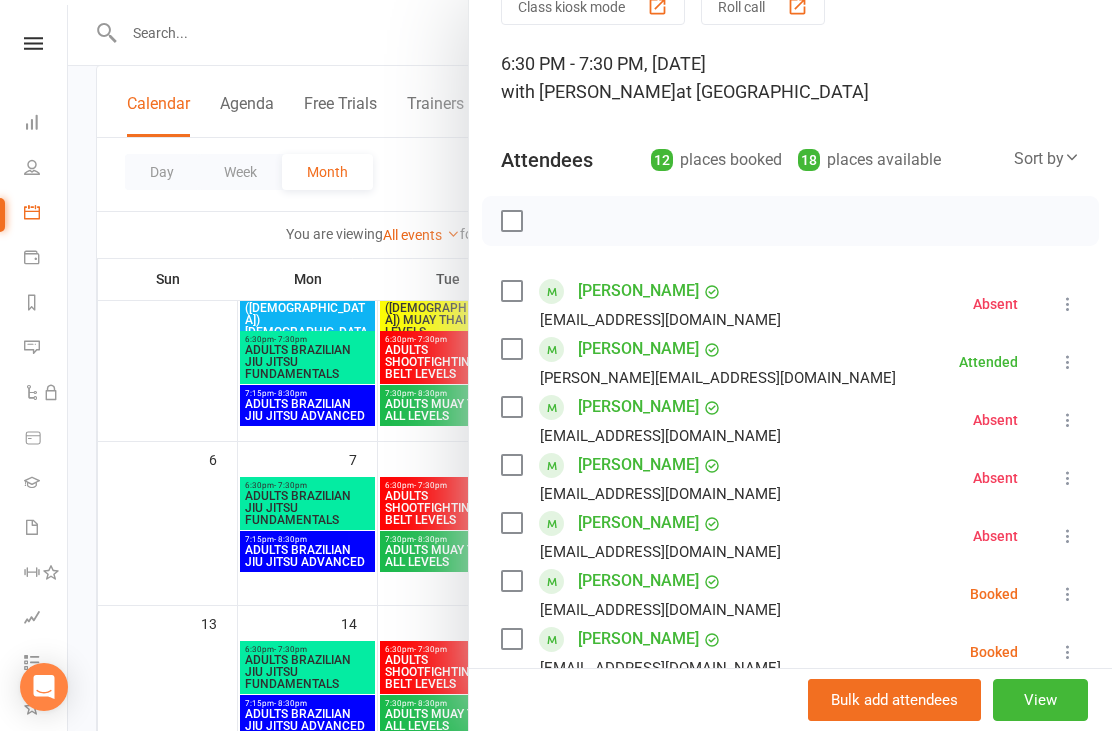 click at bounding box center [1068, 594] 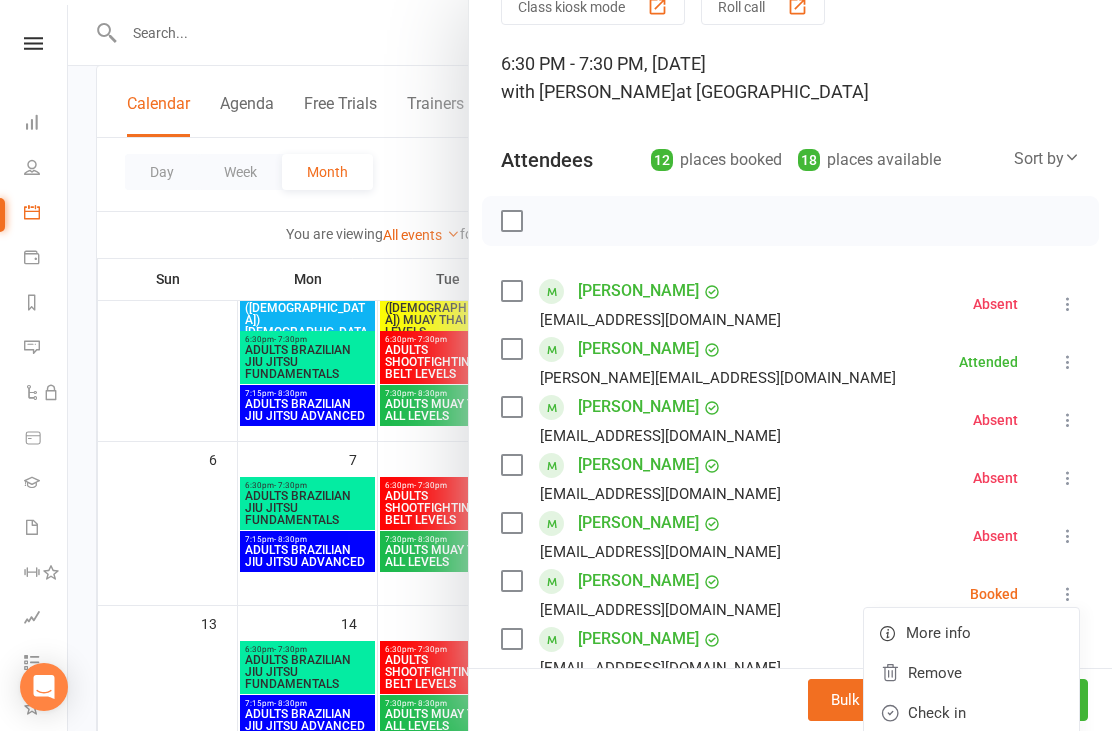 click on "Check in" at bounding box center [971, 713] 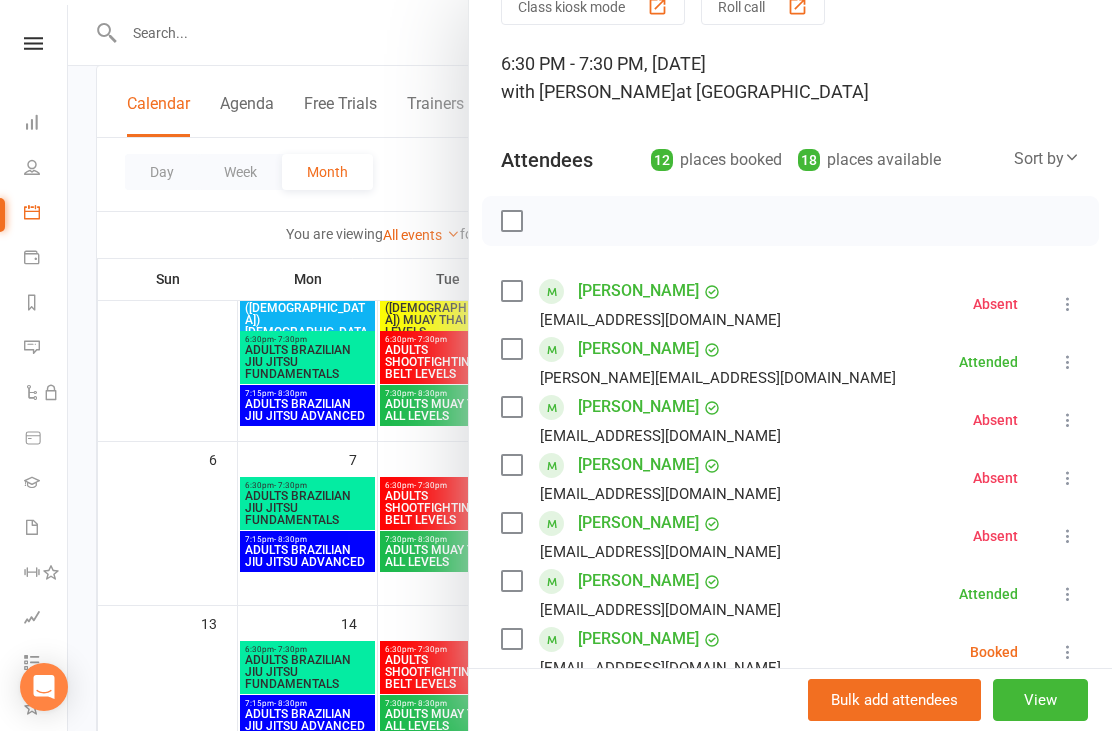 click at bounding box center (1068, 652) 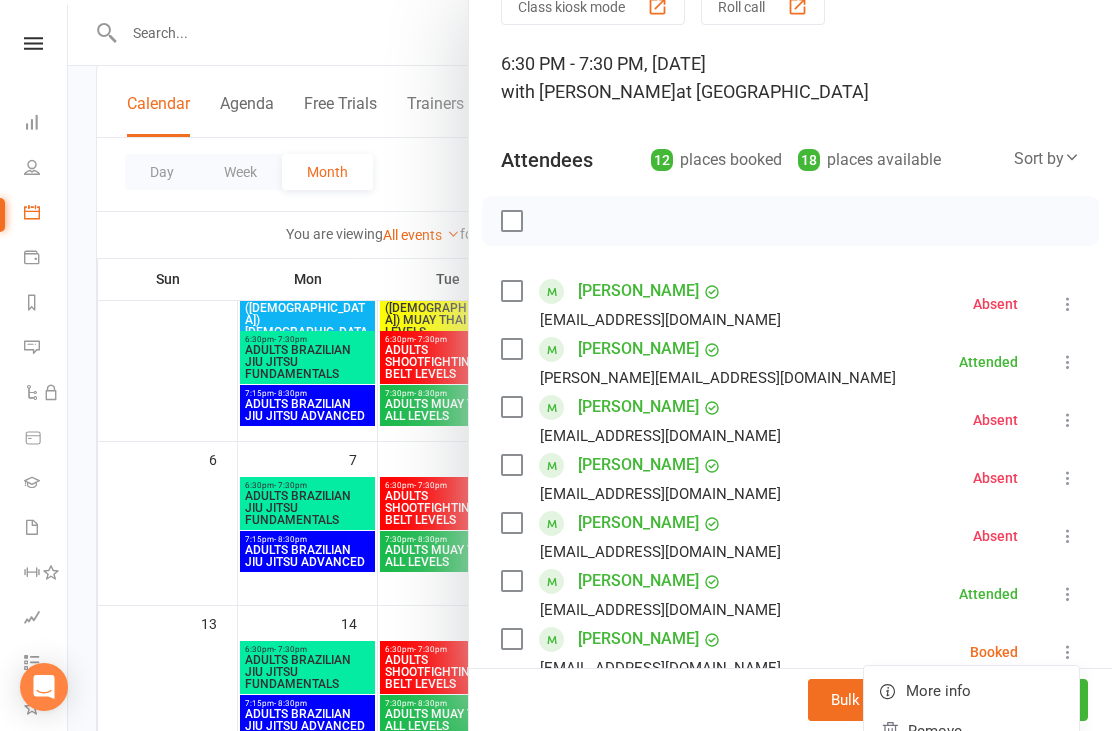 click on "Remove" at bounding box center (971, 731) 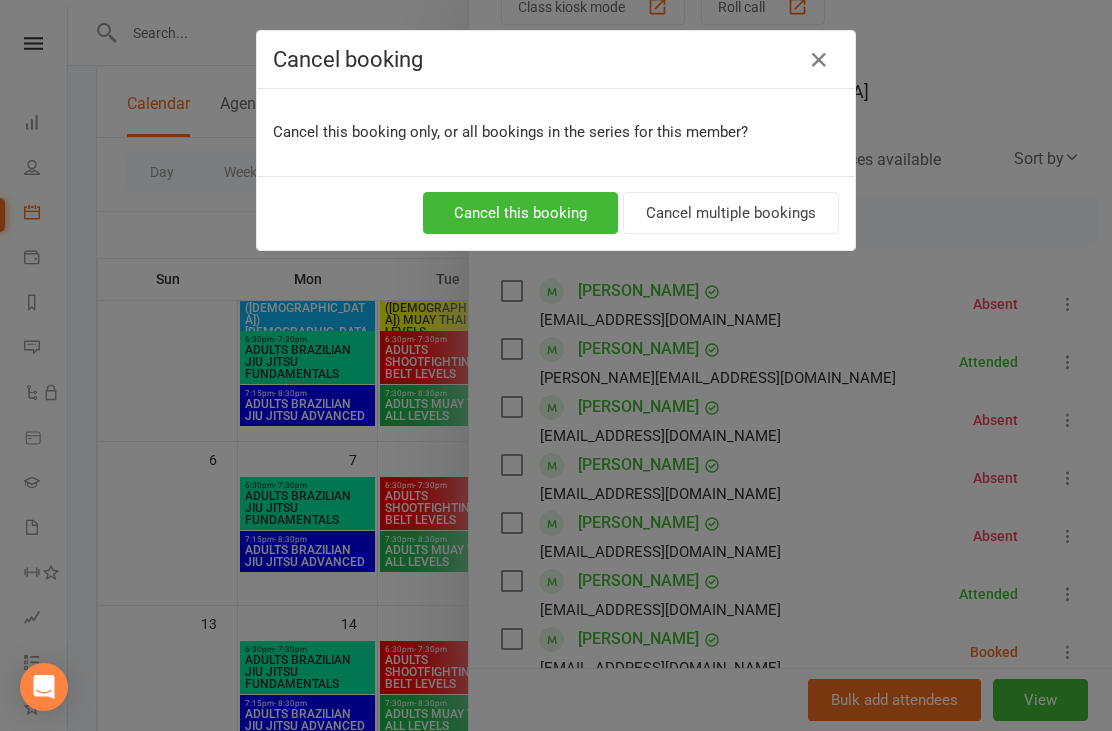 click at bounding box center [819, 60] 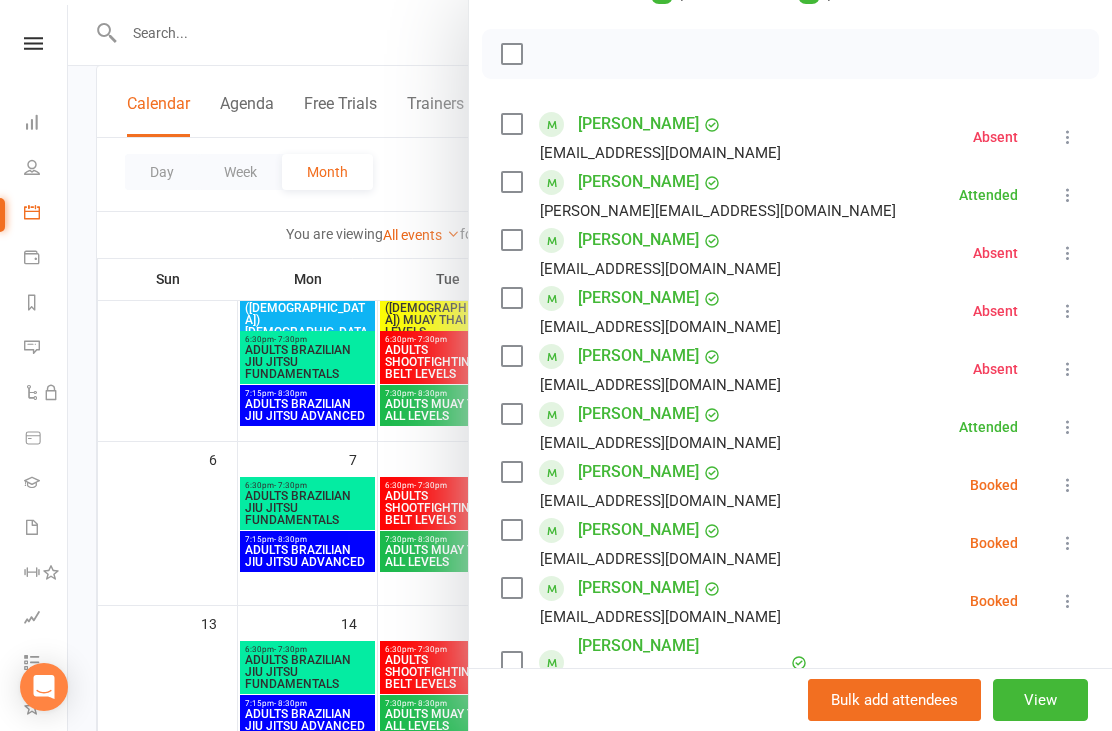 scroll, scrollTop: 273, scrollLeft: 0, axis: vertical 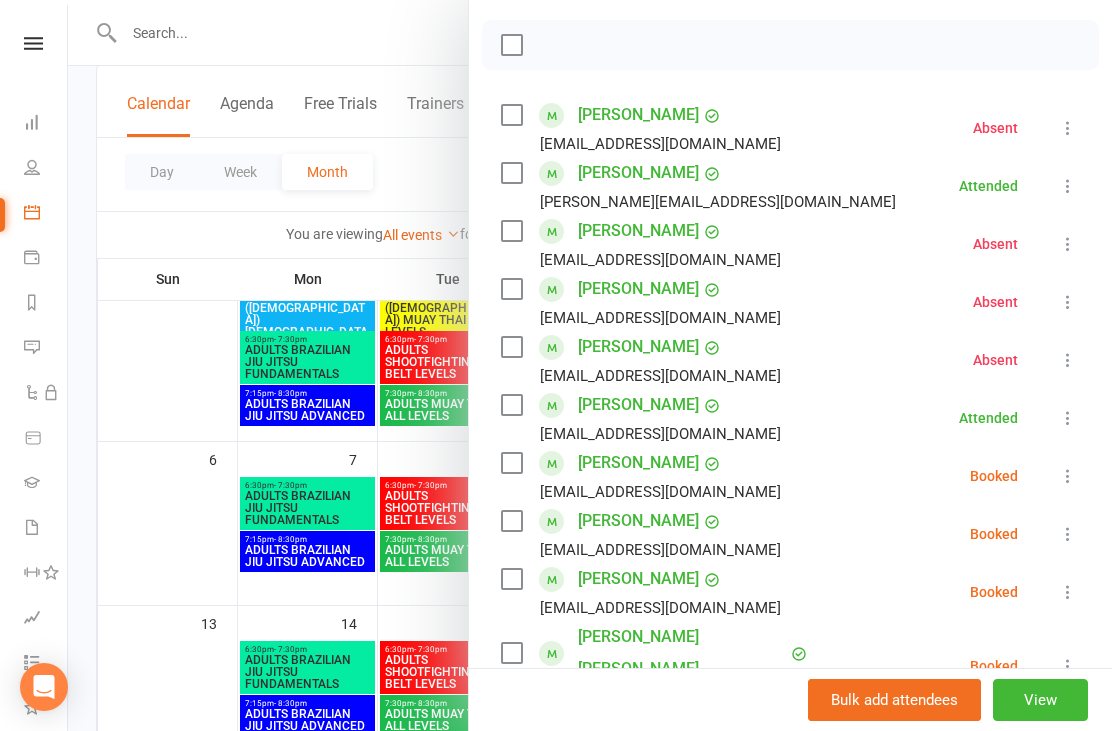 click at bounding box center [1068, 476] 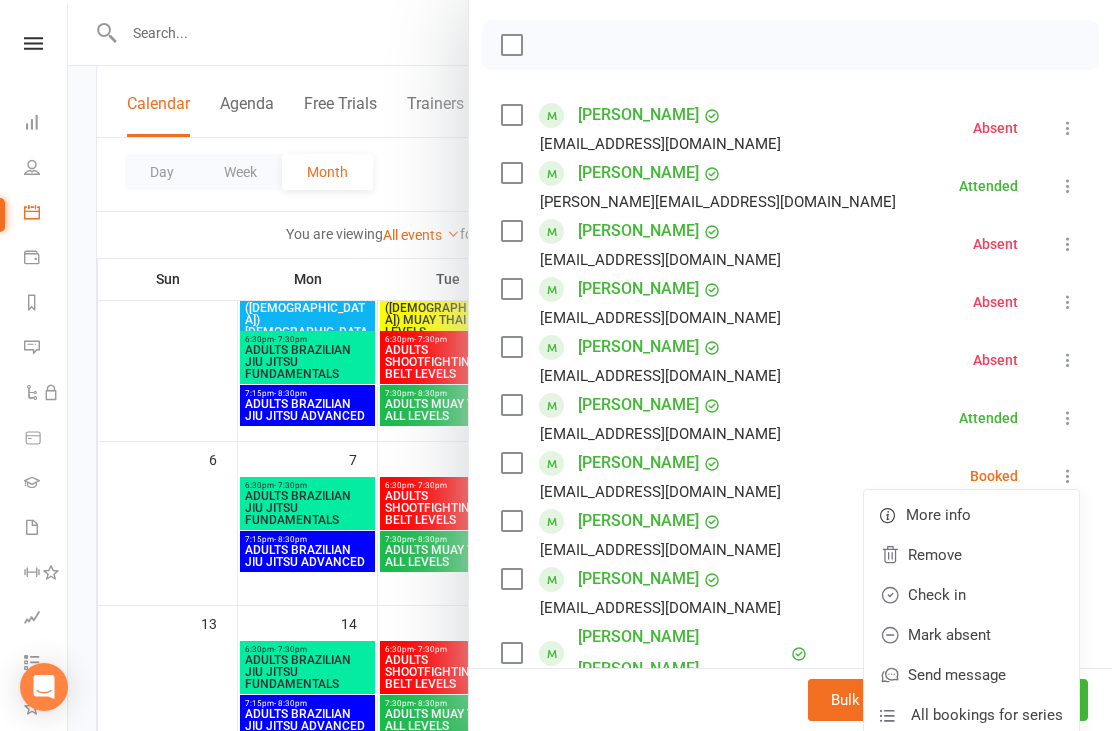 click on "Check in" at bounding box center (971, 595) 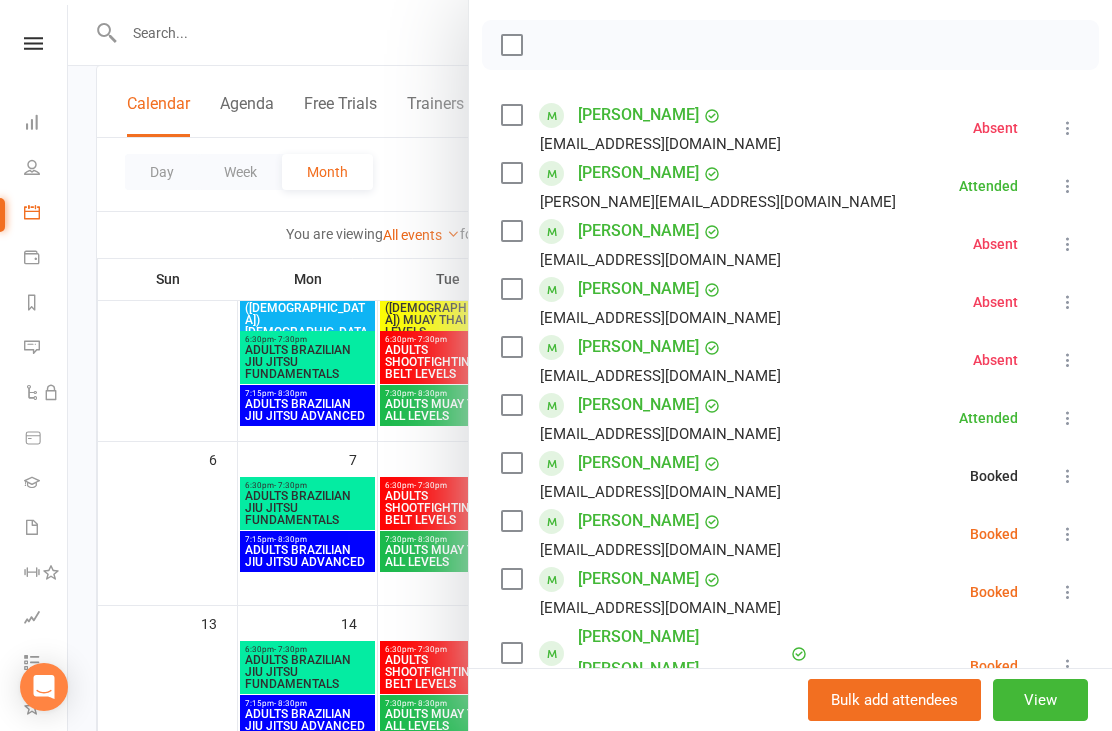 click at bounding box center (1068, 534) 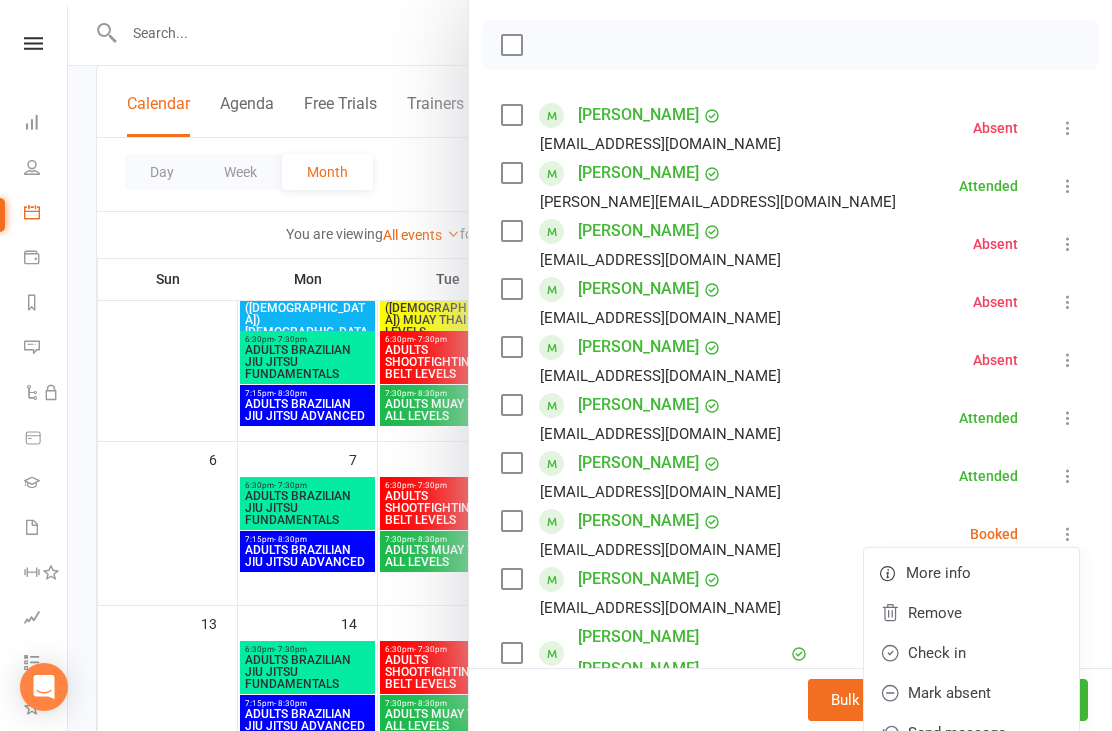 click on "Check in" at bounding box center (971, 653) 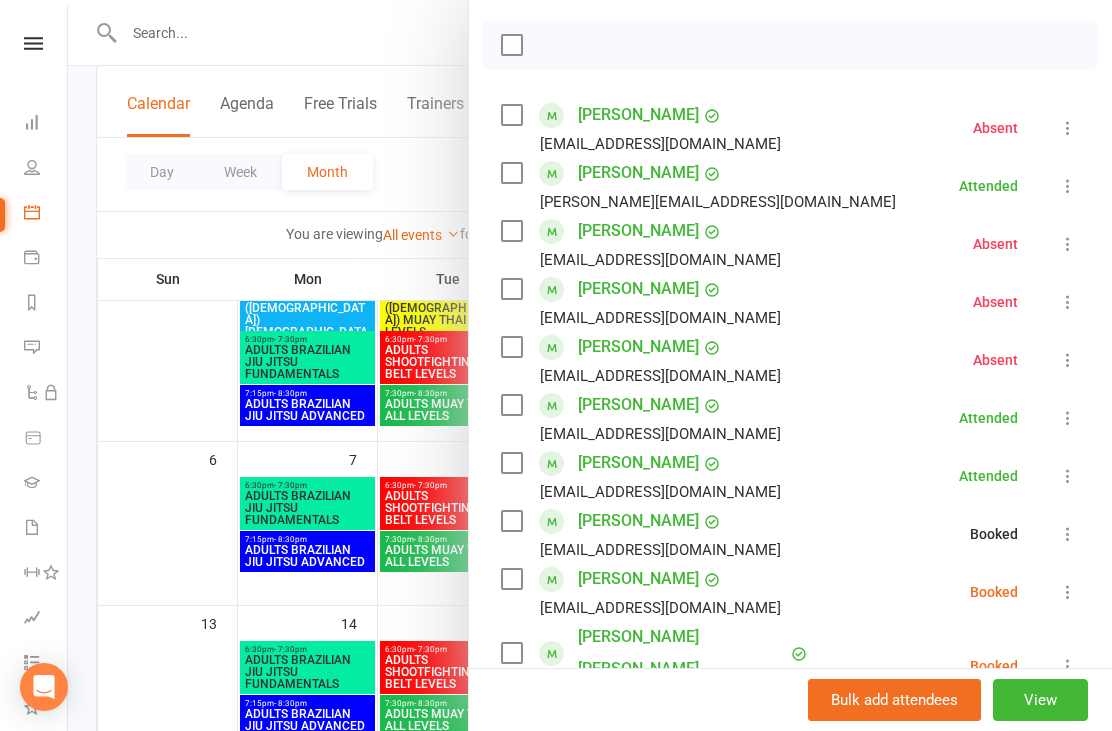 click at bounding box center [1068, 592] 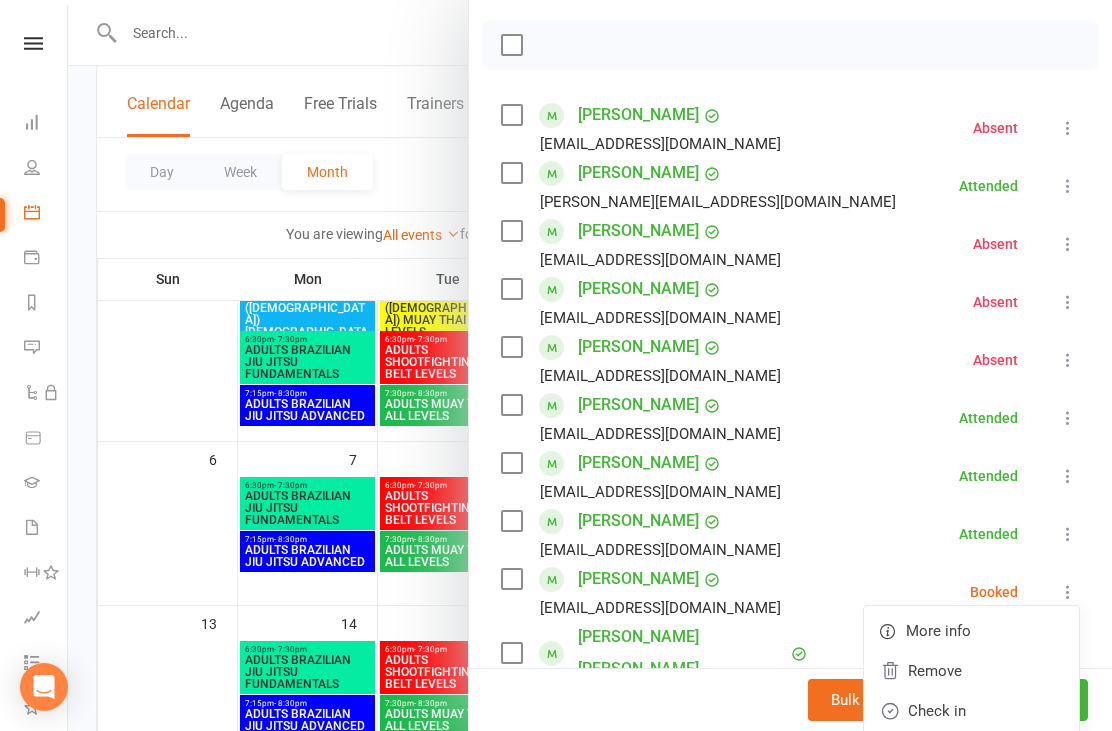 click 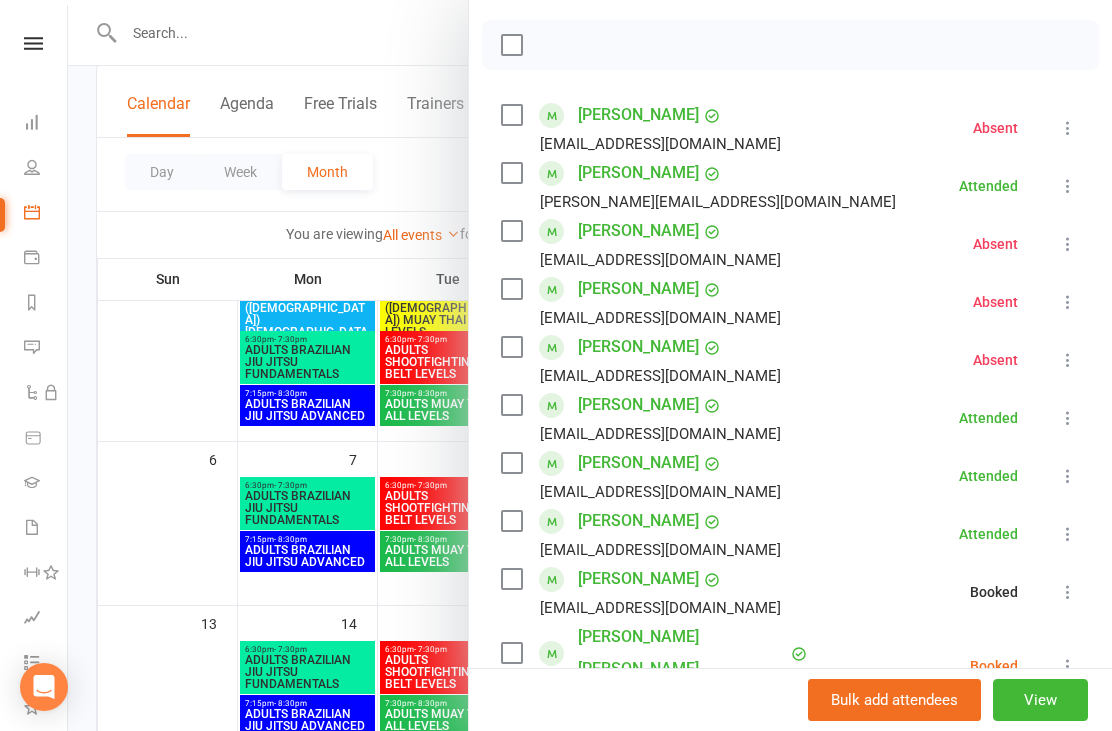 click at bounding box center [1068, 666] 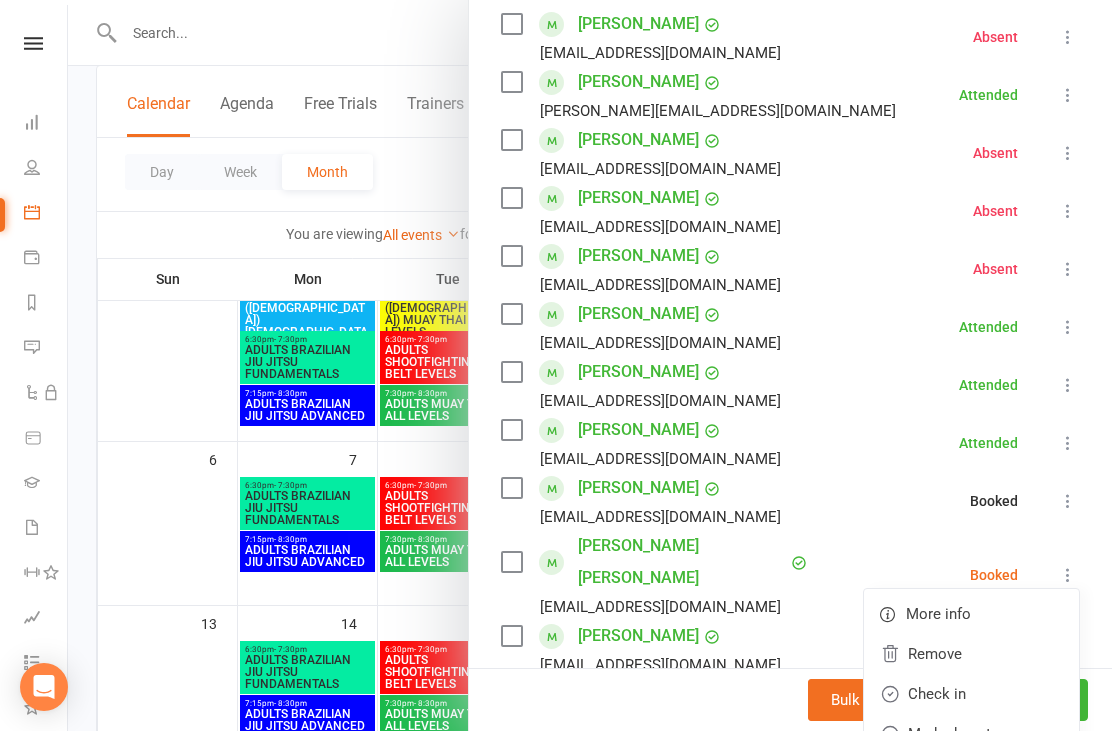 scroll, scrollTop: 386, scrollLeft: 0, axis: vertical 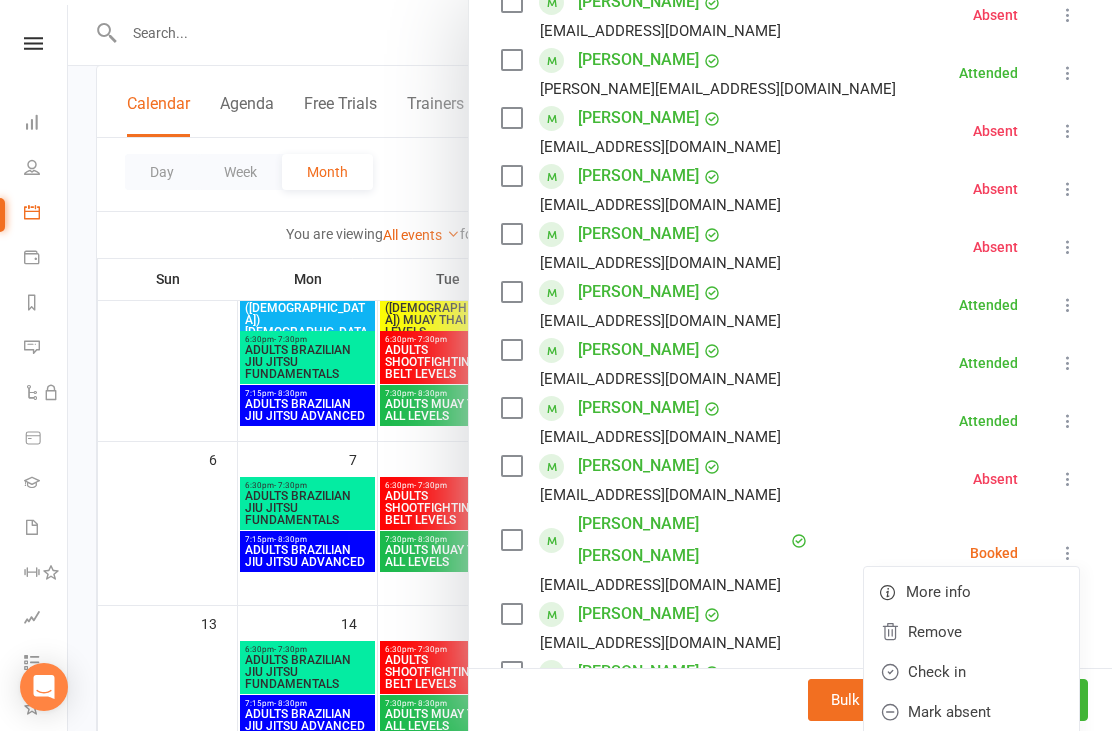 click on "Mark absent" at bounding box center (971, 712) 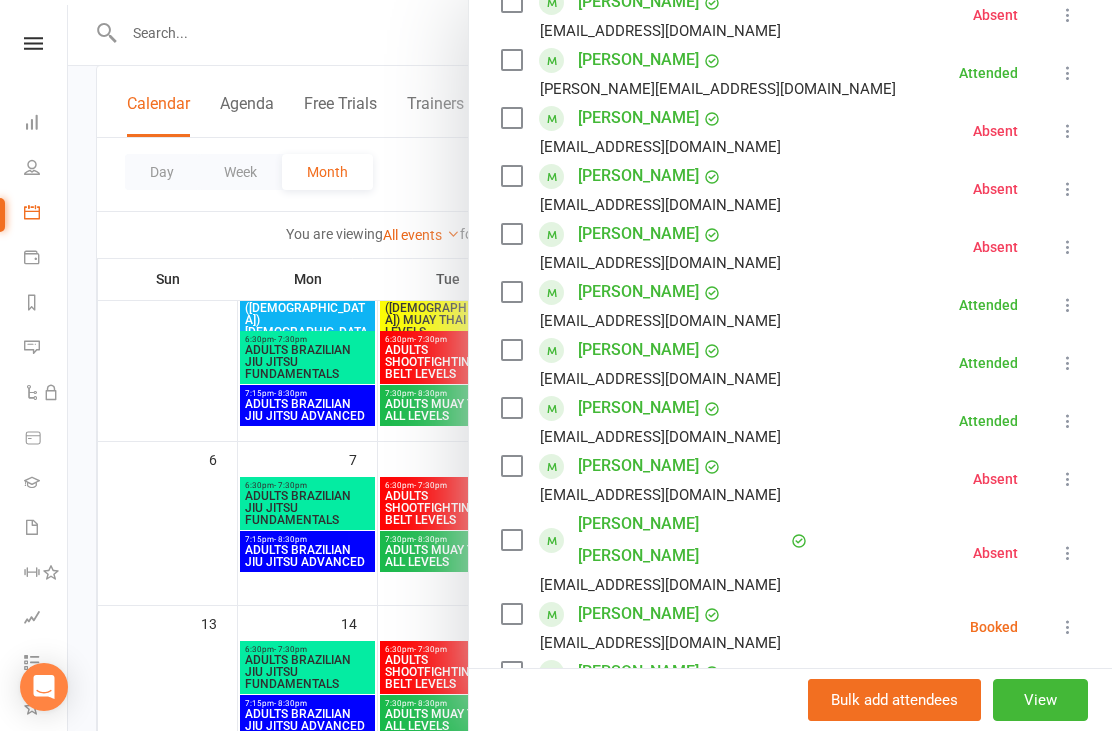 click at bounding box center [1068, 627] 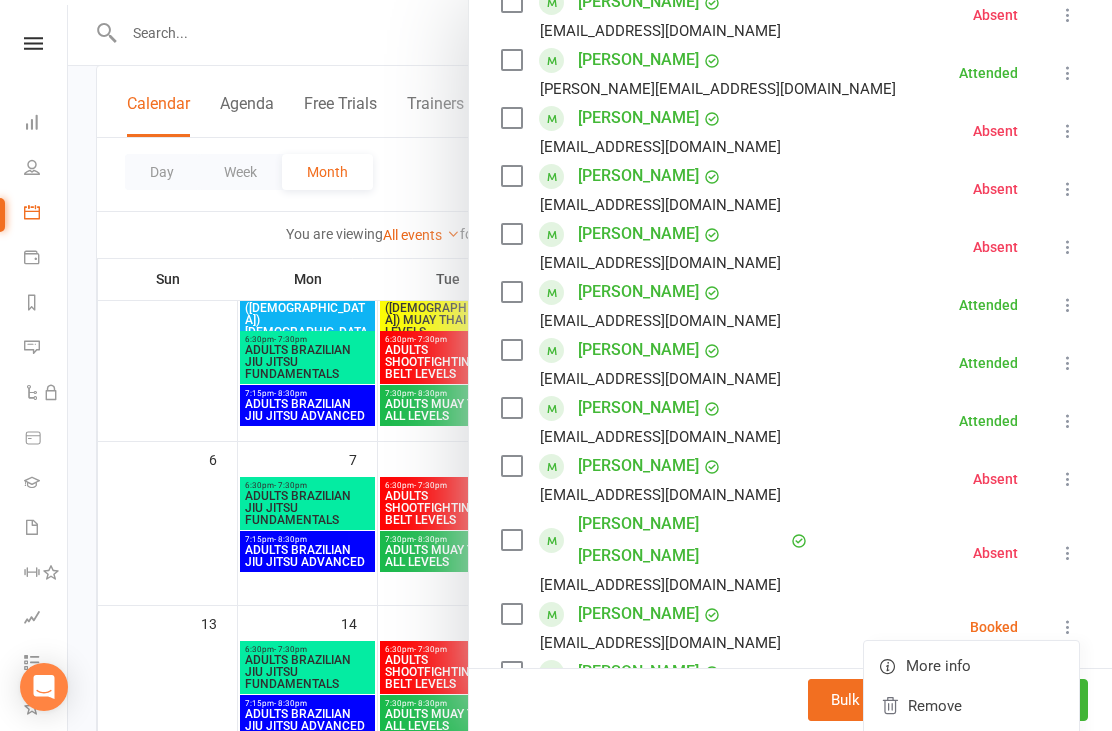 click on "Mark absent" at bounding box center [971, 786] 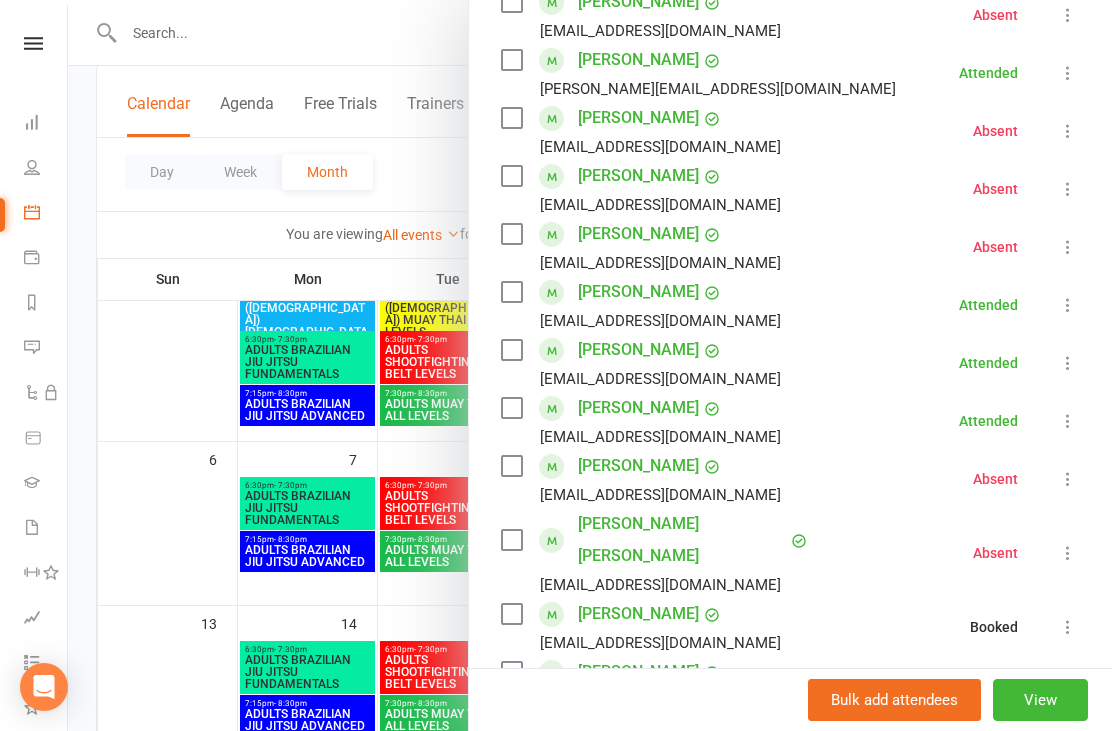 click at bounding box center [1068, 685] 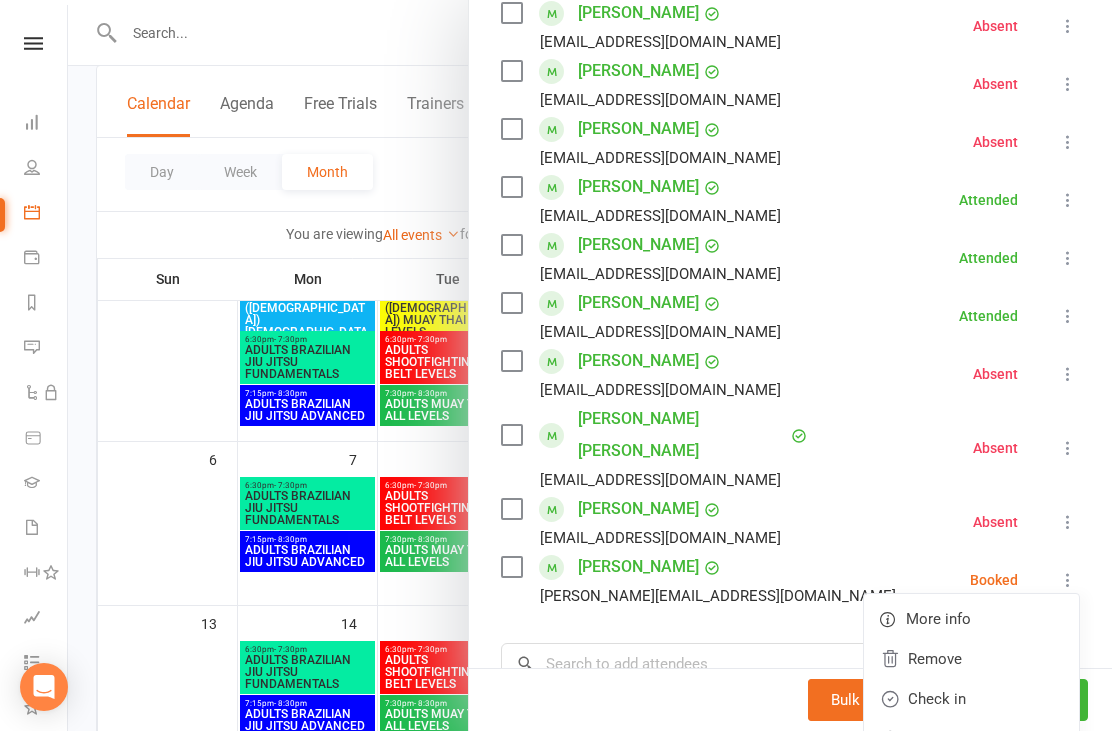 scroll, scrollTop: 492, scrollLeft: 0, axis: vertical 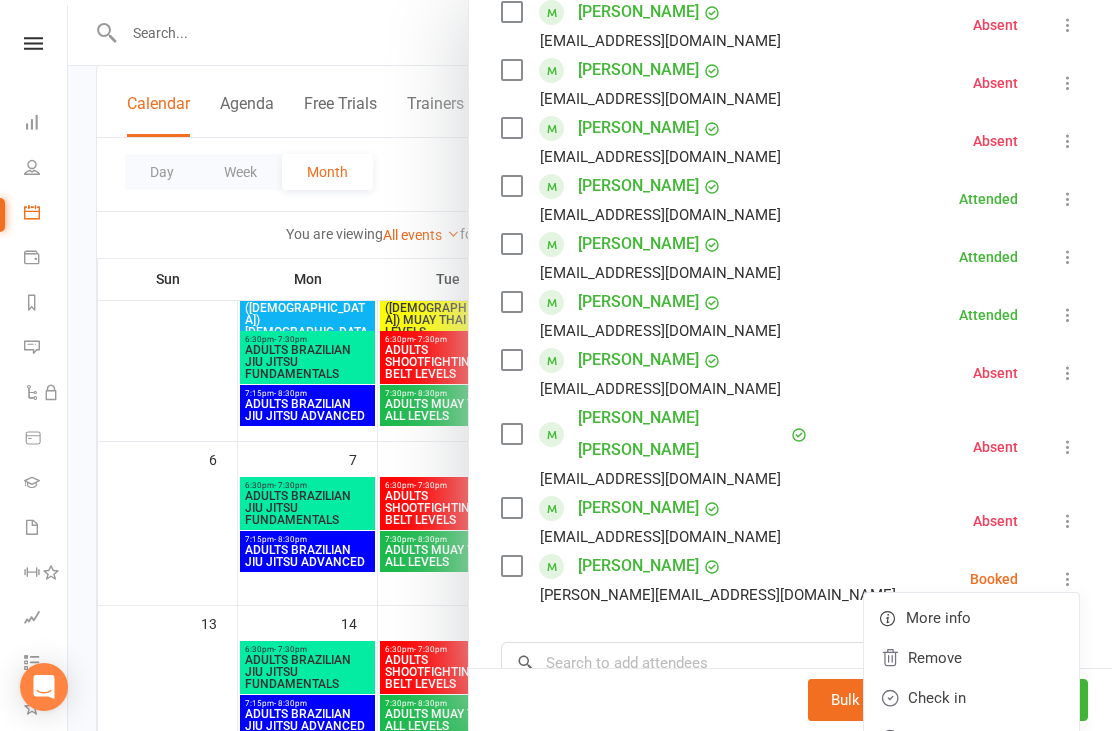 click on "Mark absent" at bounding box center [971, 738] 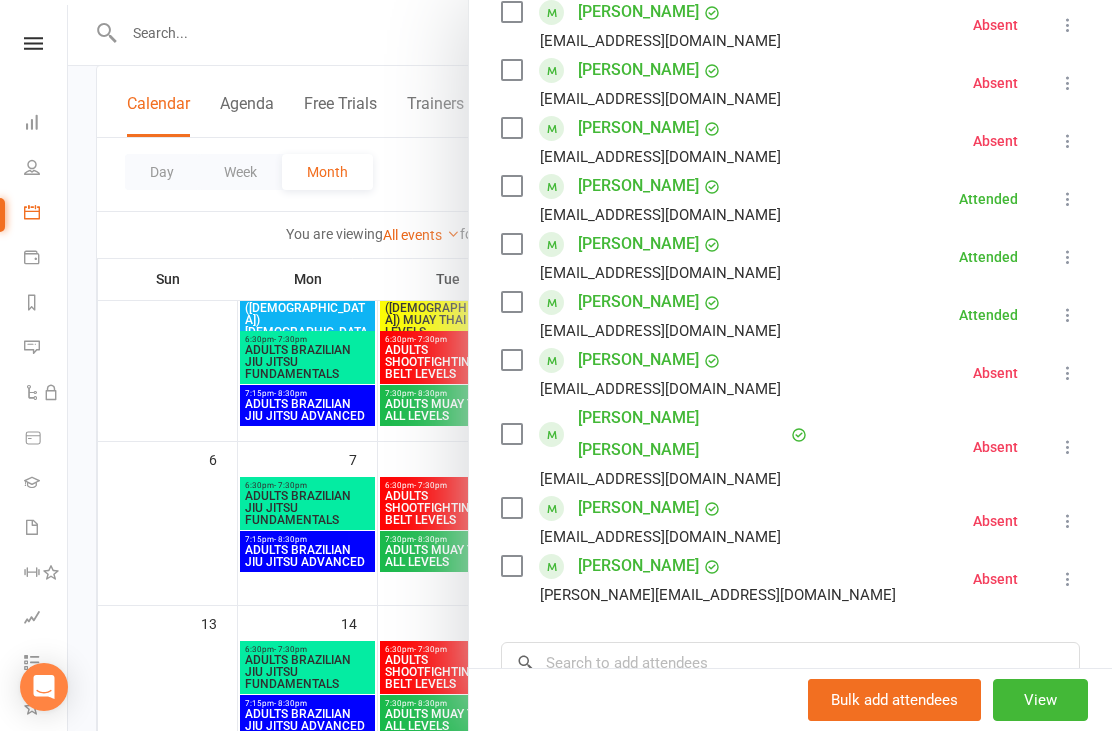 click at bounding box center (590, 365) 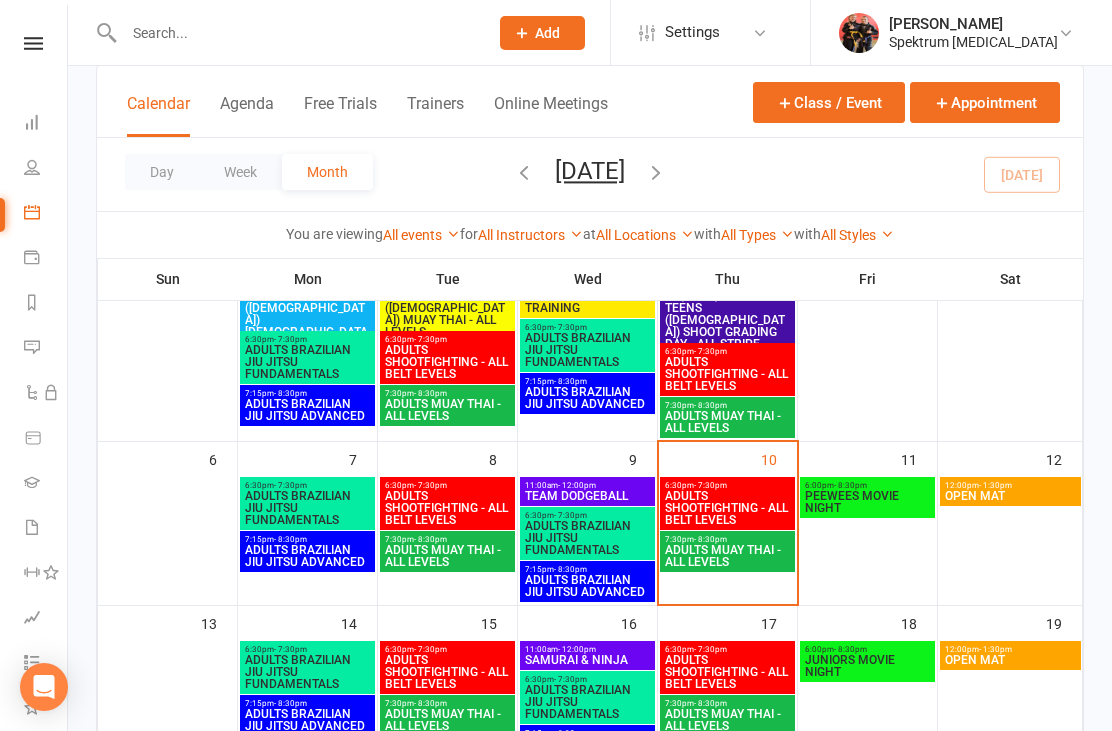 click on "ADULTS MUAY THAI - ALL LEVELS" at bounding box center [727, 556] 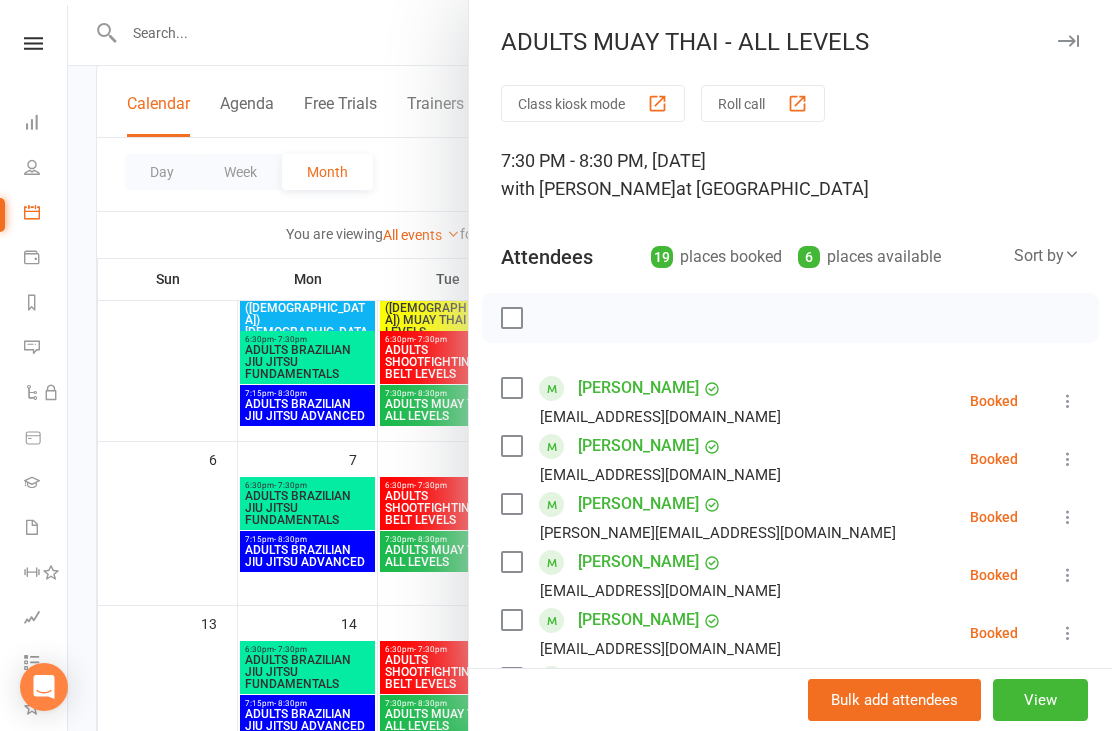 click at bounding box center [1068, 401] 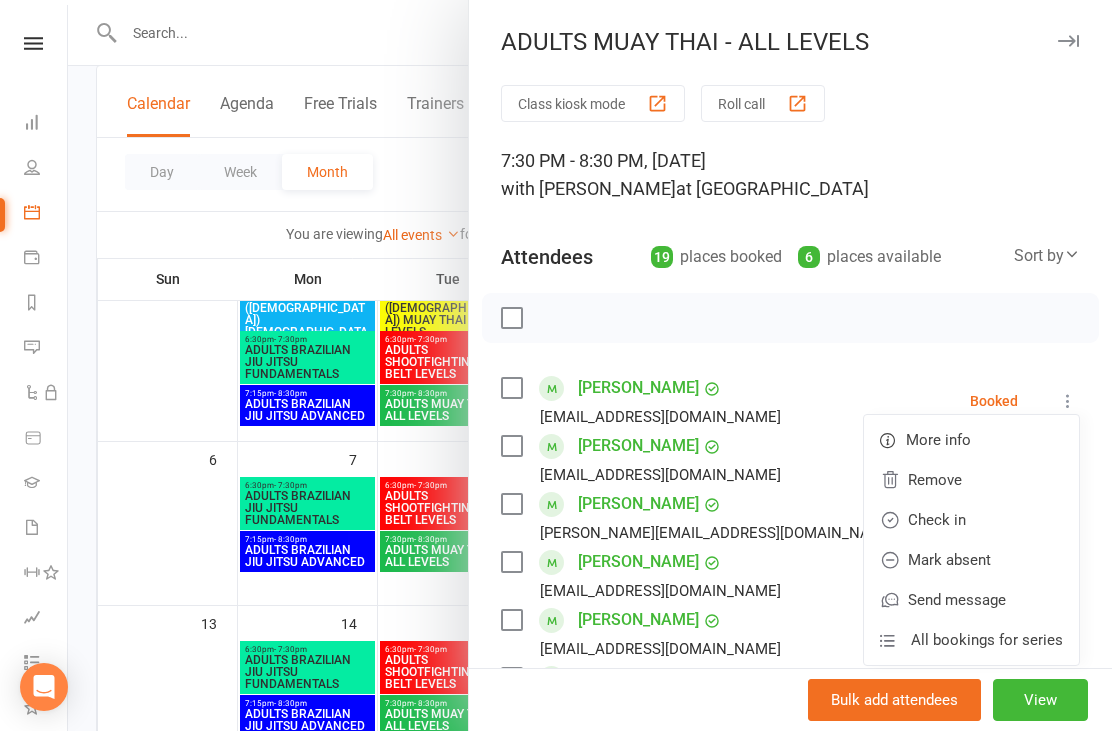 click on "Check in" at bounding box center (971, 520) 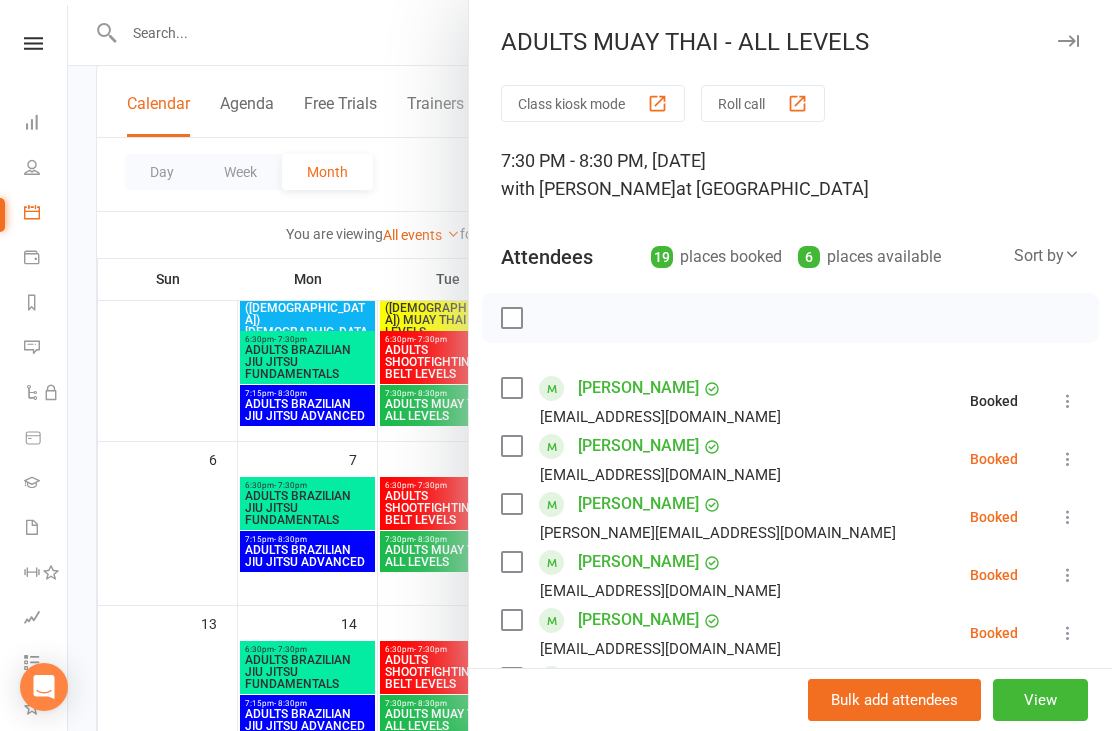click on "[PERSON_NAME]  [EMAIL_ADDRESS][DOMAIN_NAME] Booked More info  Remove  Check in  Mark absent  Send message  All bookings for series" at bounding box center (790, 459) 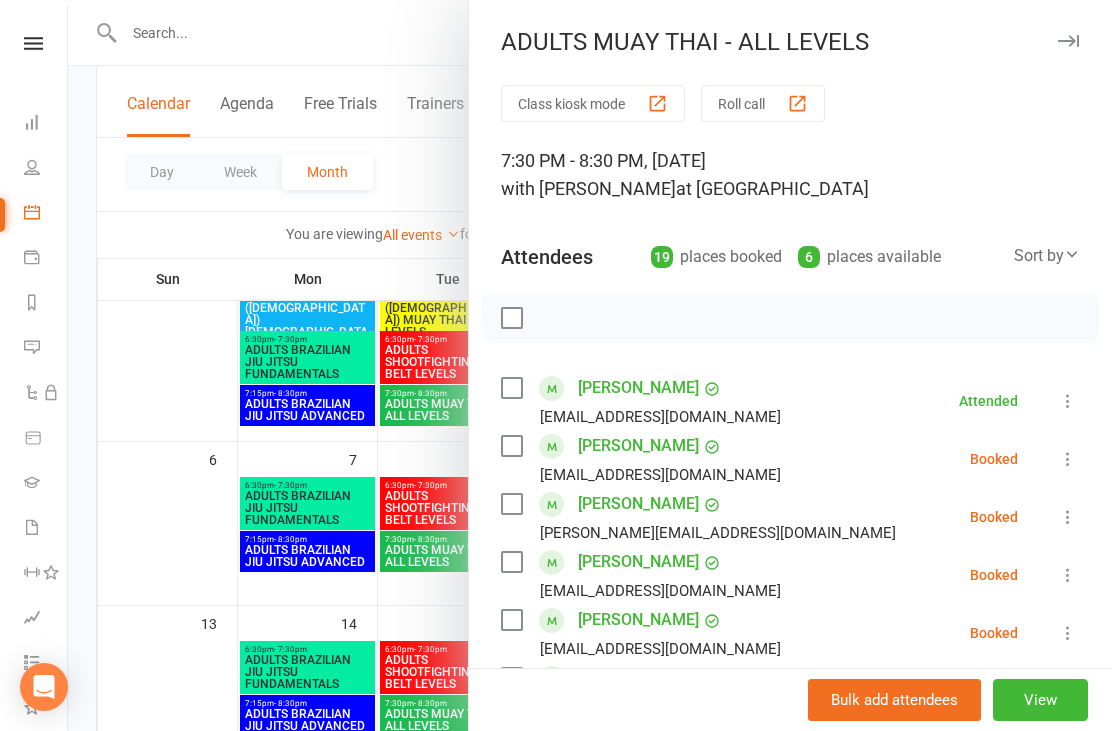 click at bounding box center (1068, 459) 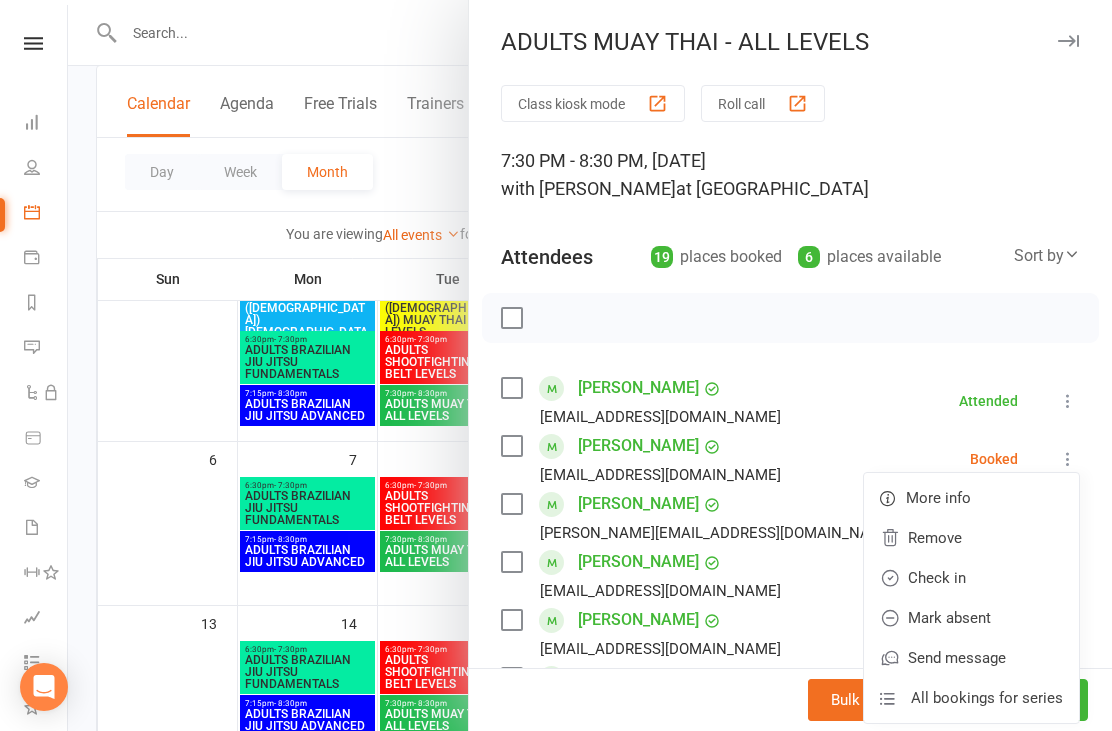 click on "Mark absent" at bounding box center (971, 618) 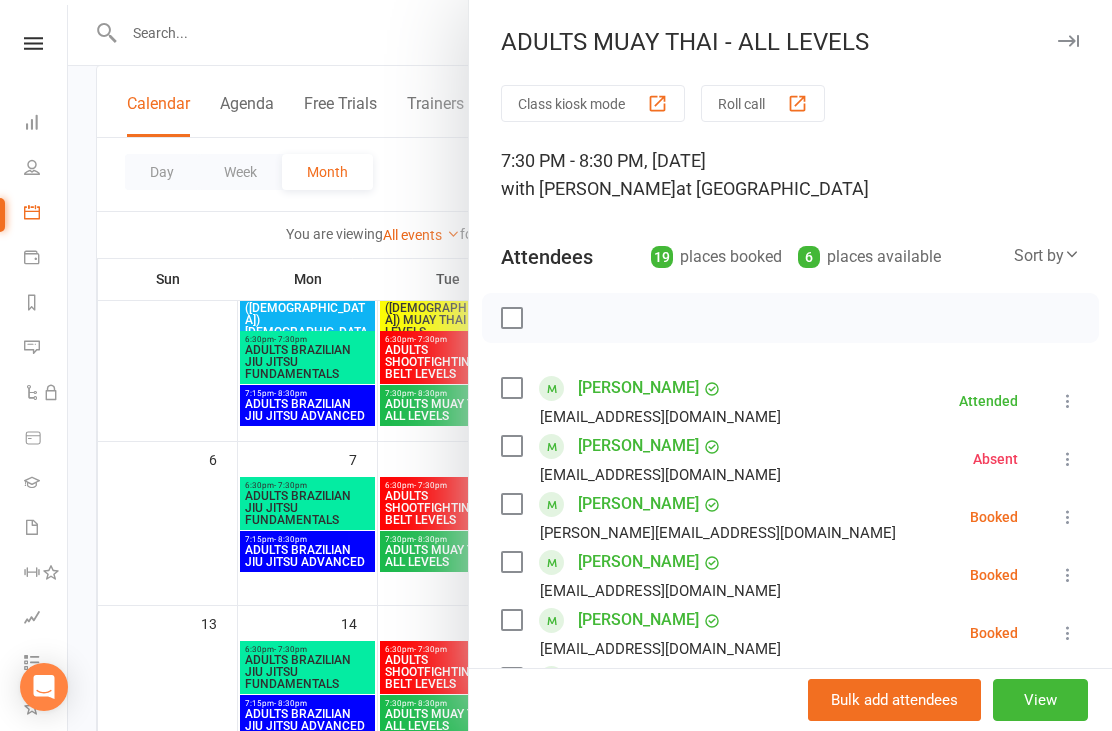 click on "[PERSON_NAME]  [PERSON_NAME][EMAIL_ADDRESS][DOMAIN_NAME] Booked More info  Remove  Check in  Mark absent  Send message  All bookings for series" at bounding box center [790, 517] 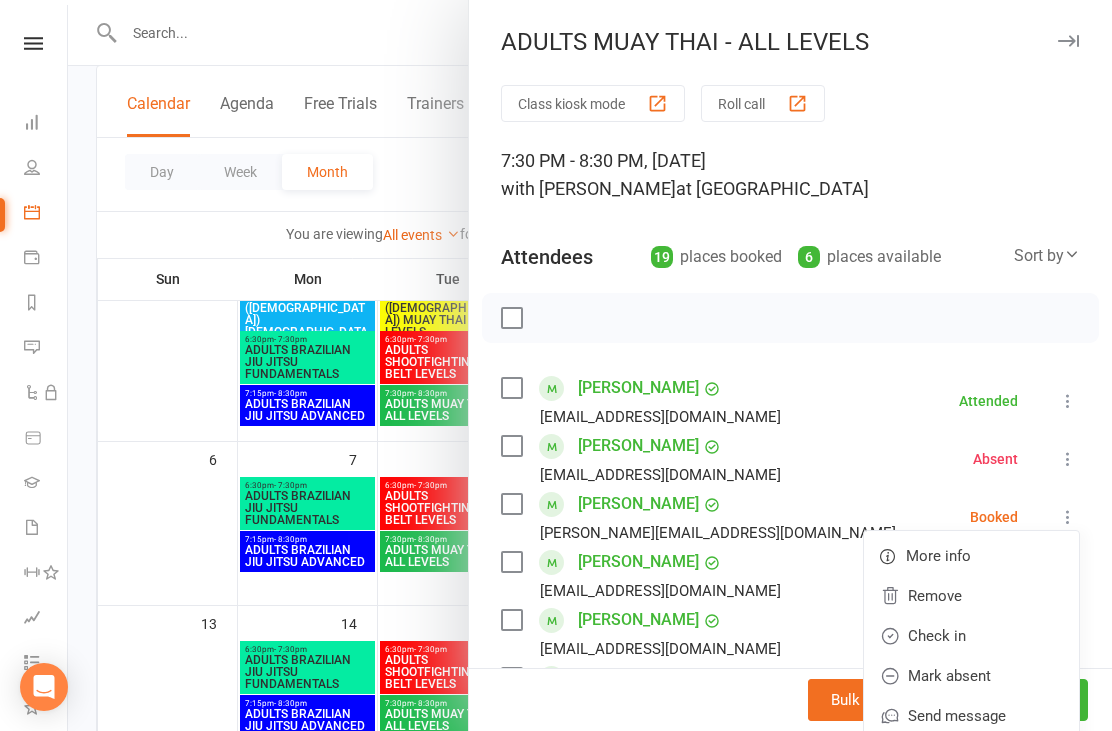 click on "Check in" at bounding box center [971, 636] 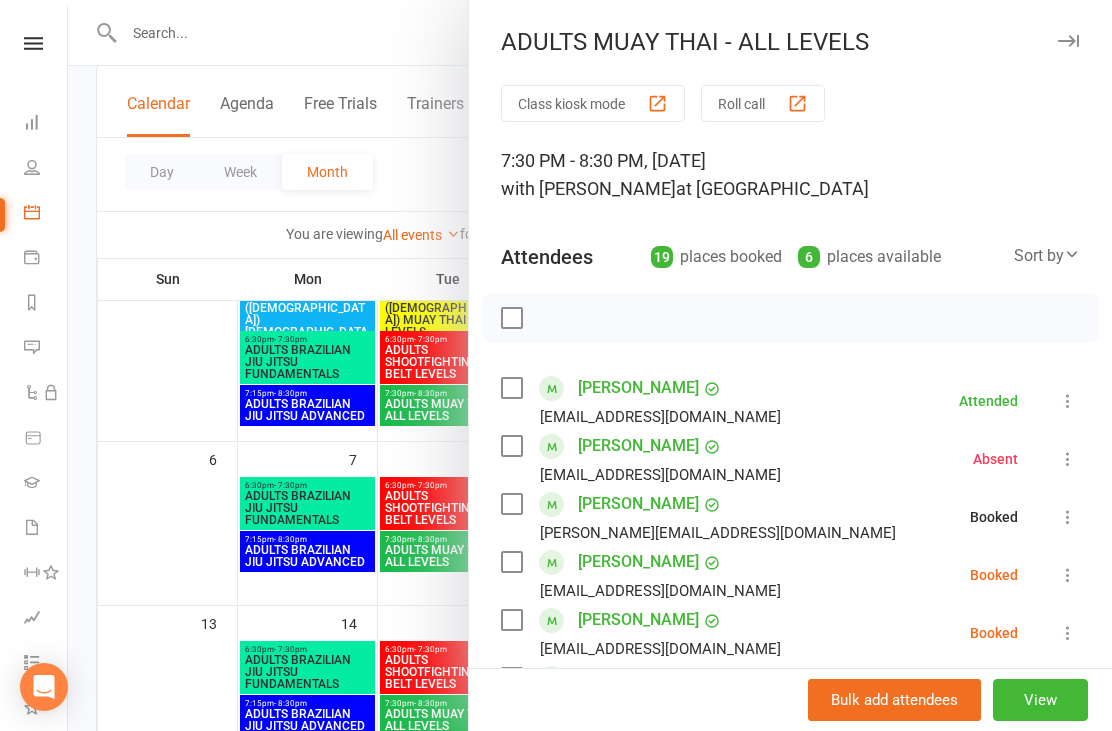 click at bounding box center [1068, 575] 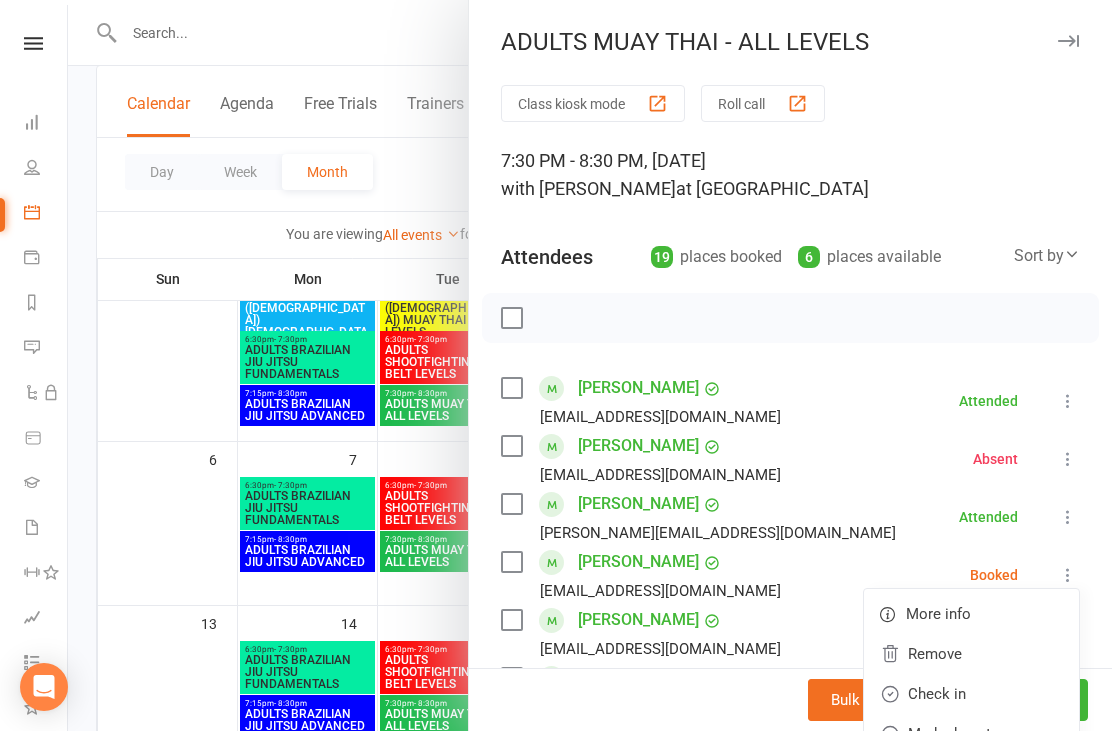 click on "Mark absent" at bounding box center (971, 734) 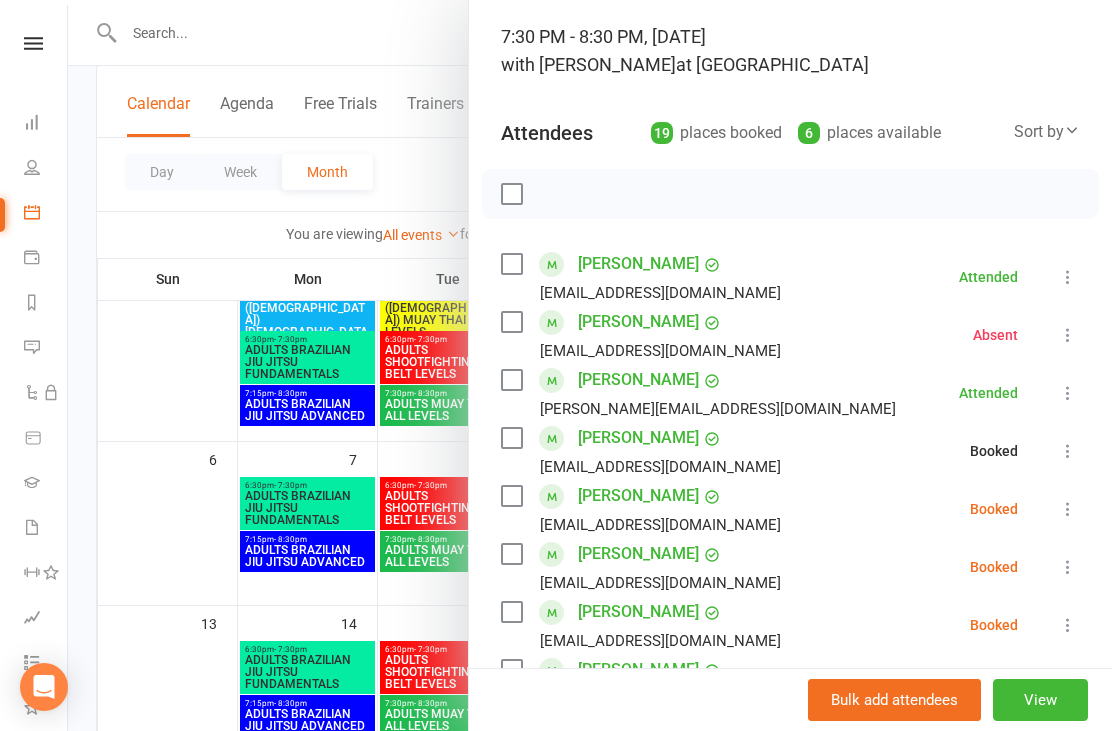 scroll, scrollTop: 139, scrollLeft: 0, axis: vertical 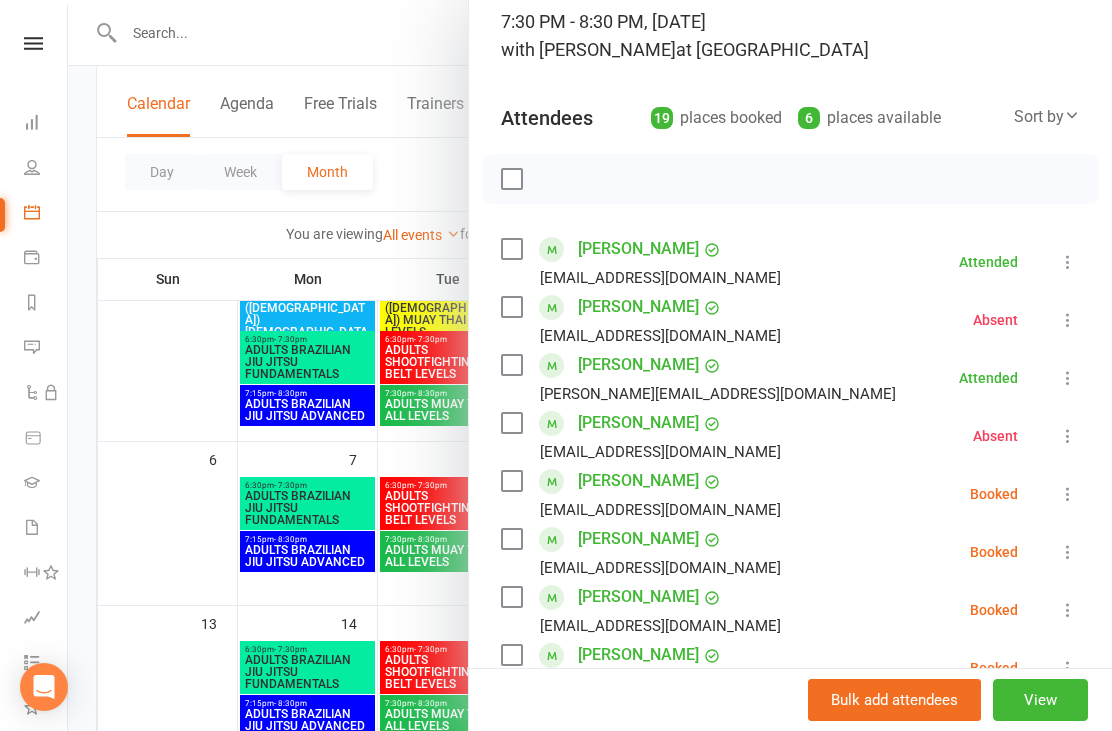 click at bounding box center [1068, 494] 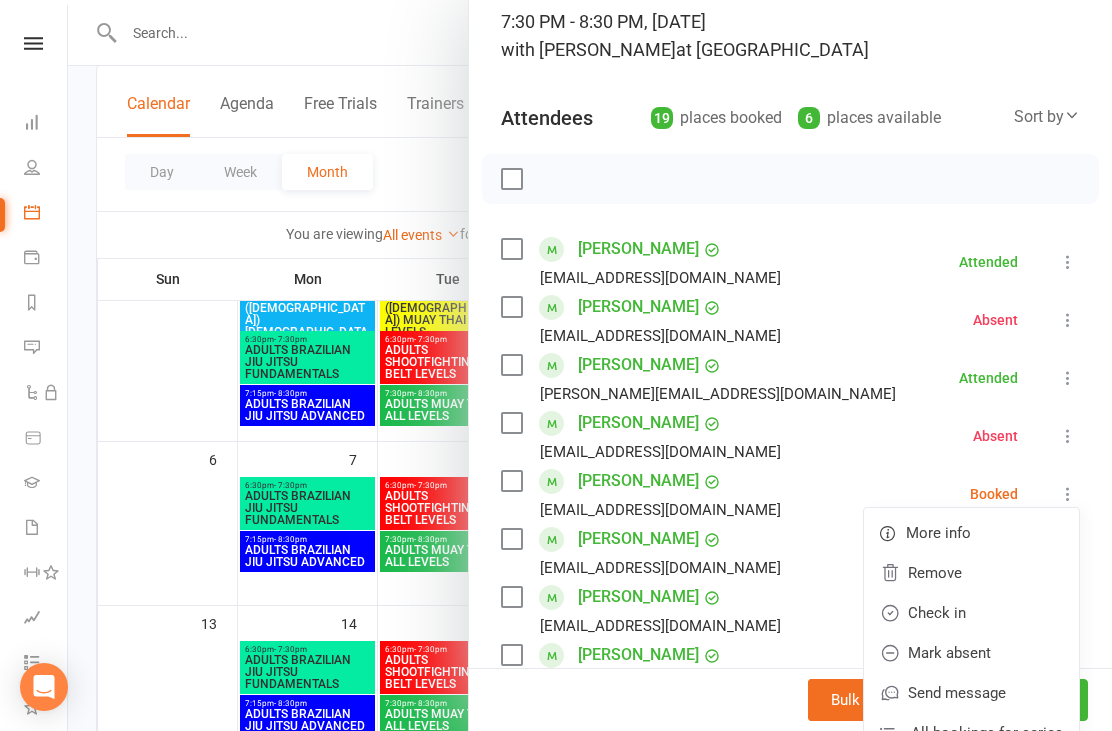 click on "Mark absent" at bounding box center [971, 653] 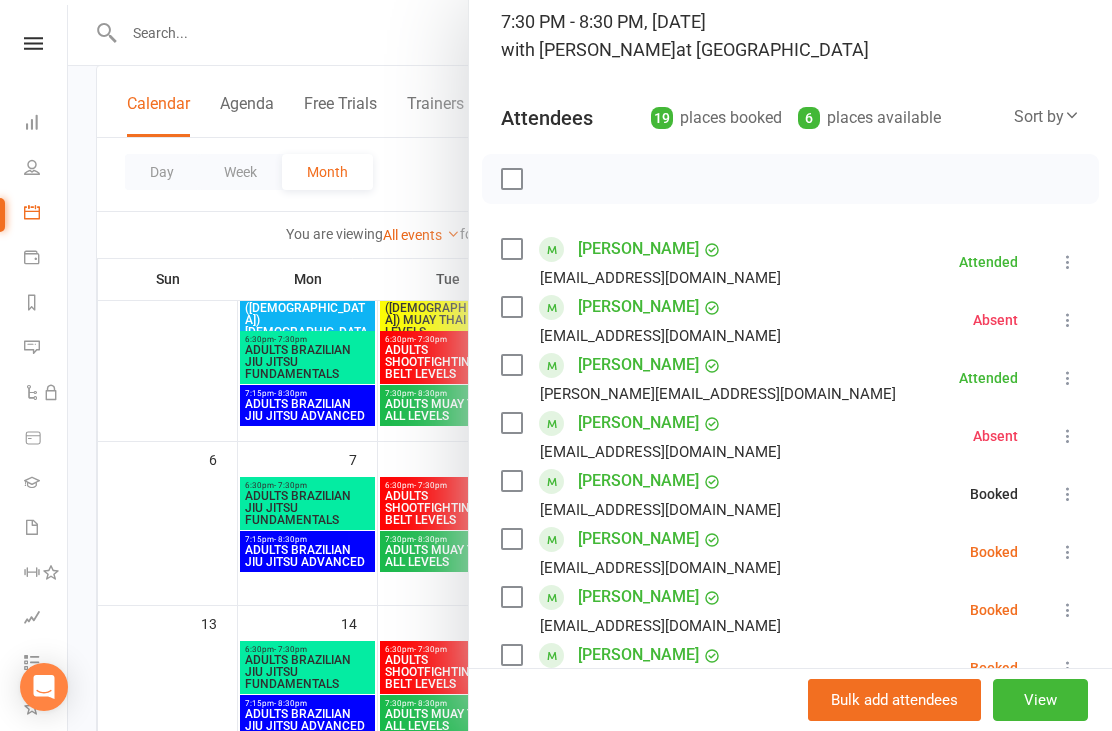 click at bounding box center (1068, 552) 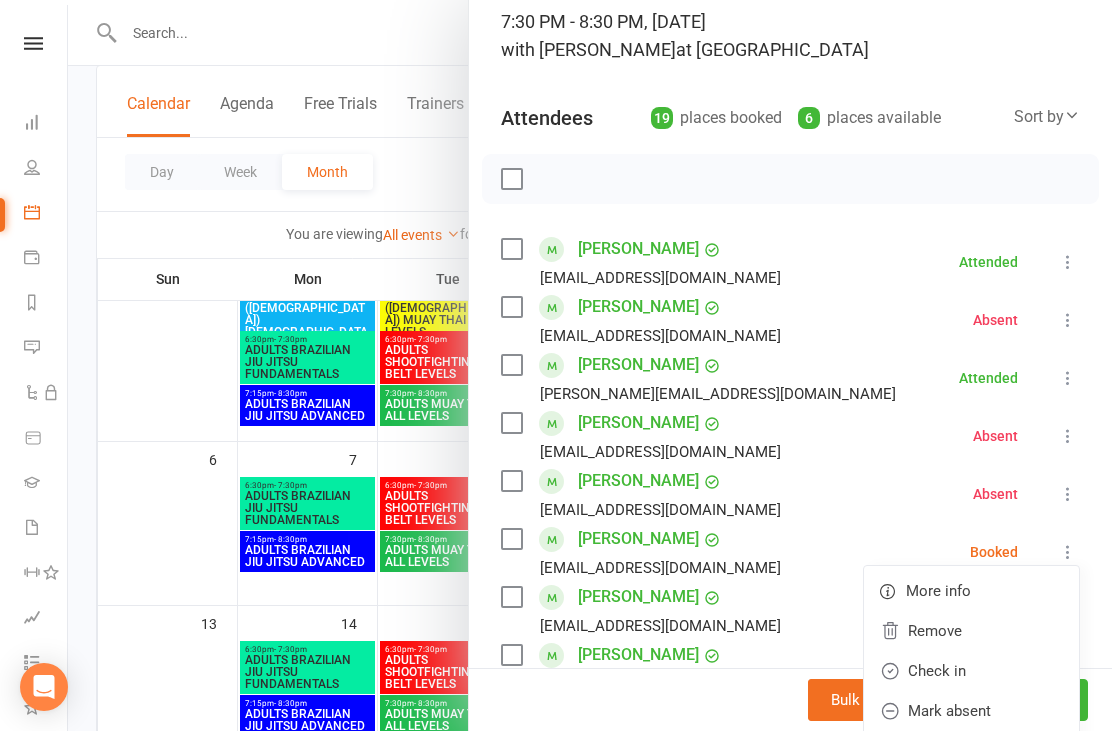 click on "Mark absent" at bounding box center [971, 711] 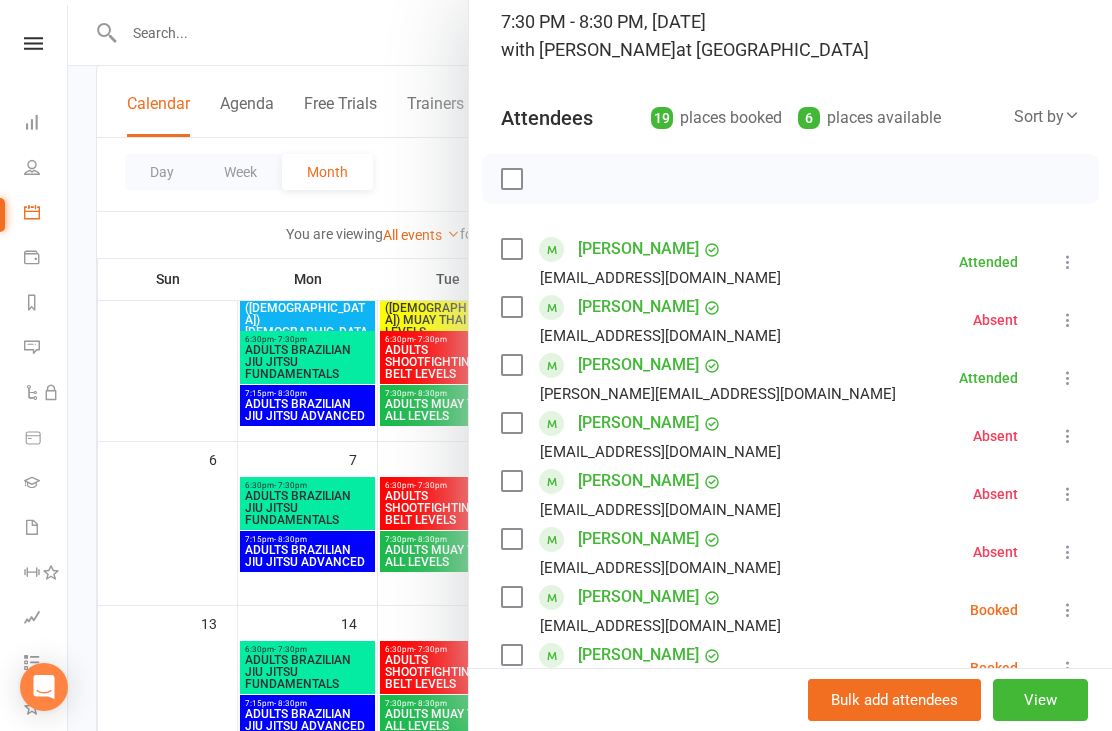 click at bounding box center (1068, 610) 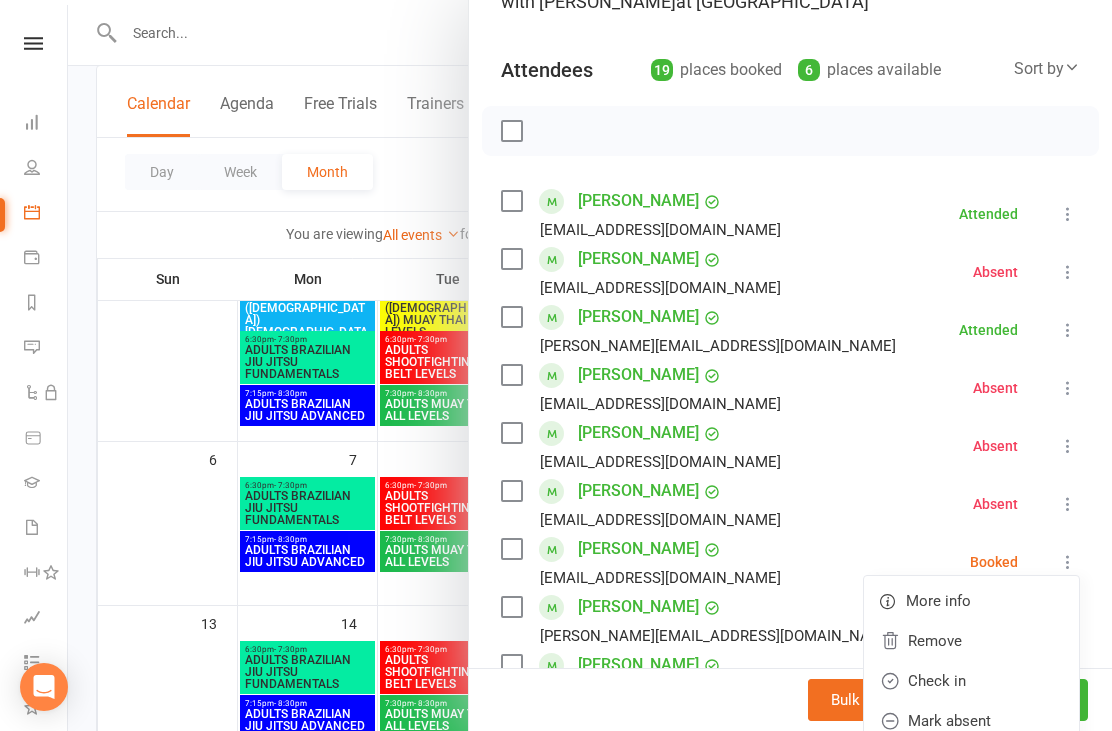 scroll, scrollTop: 193, scrollLeft: 0, axis: vertical 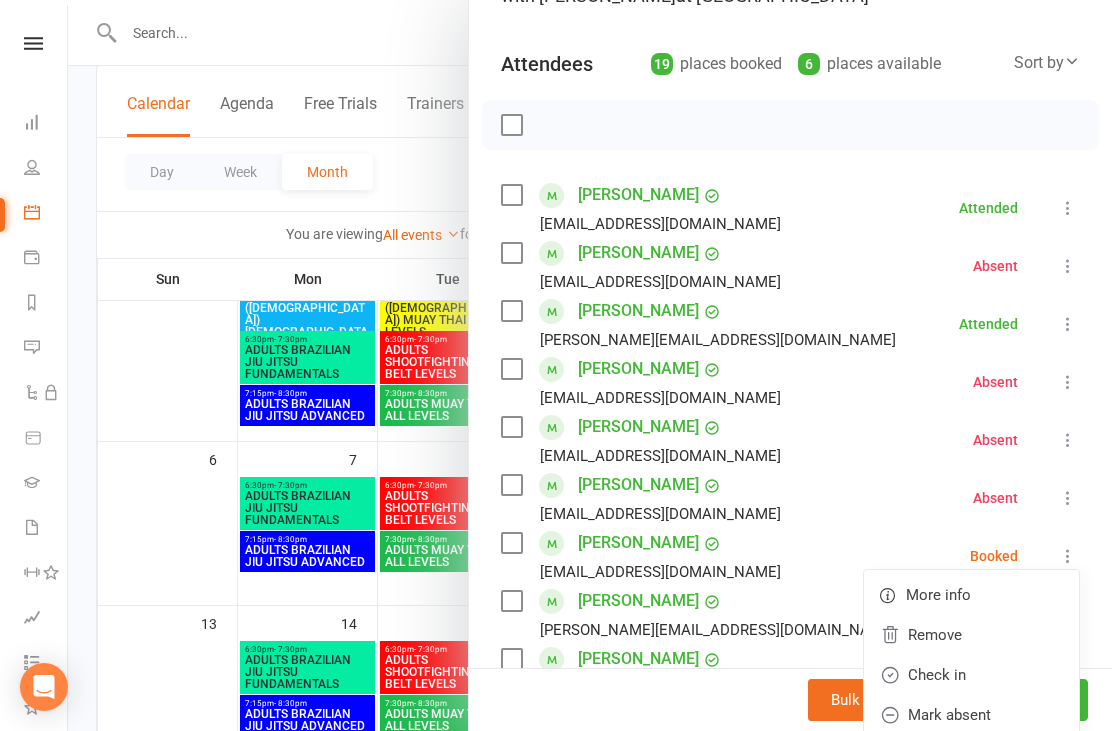click on "Mark absent" at bounding box center (971, 715) 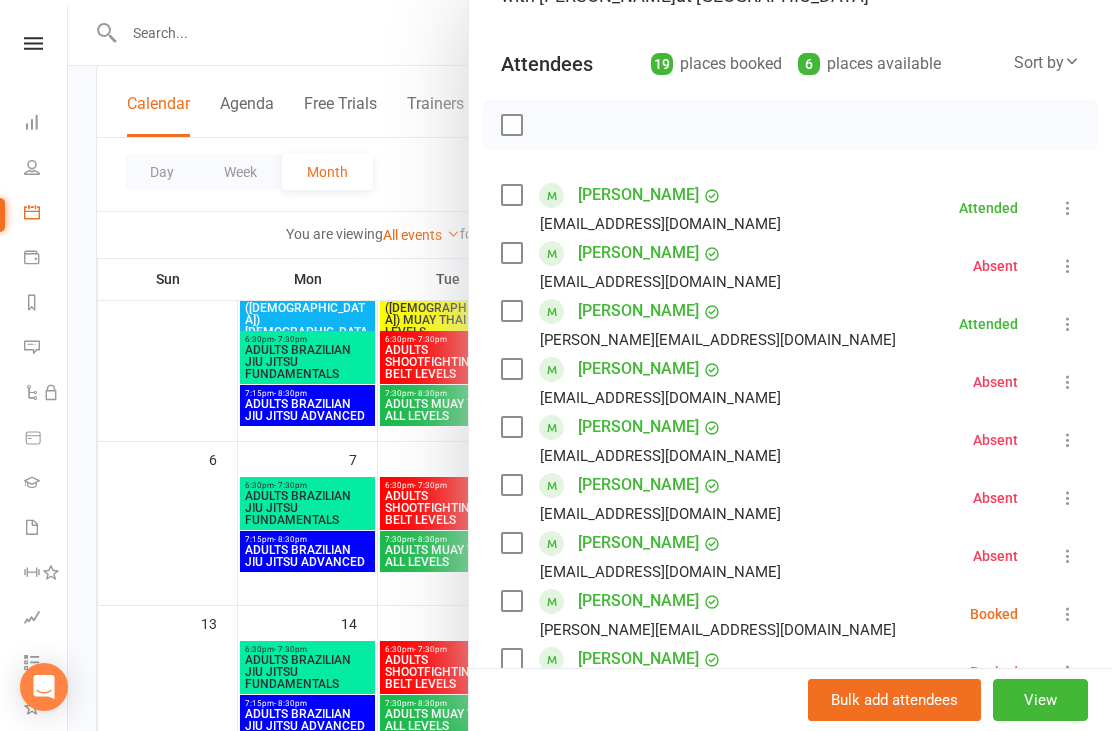 click at bounding box center [1068, 614] 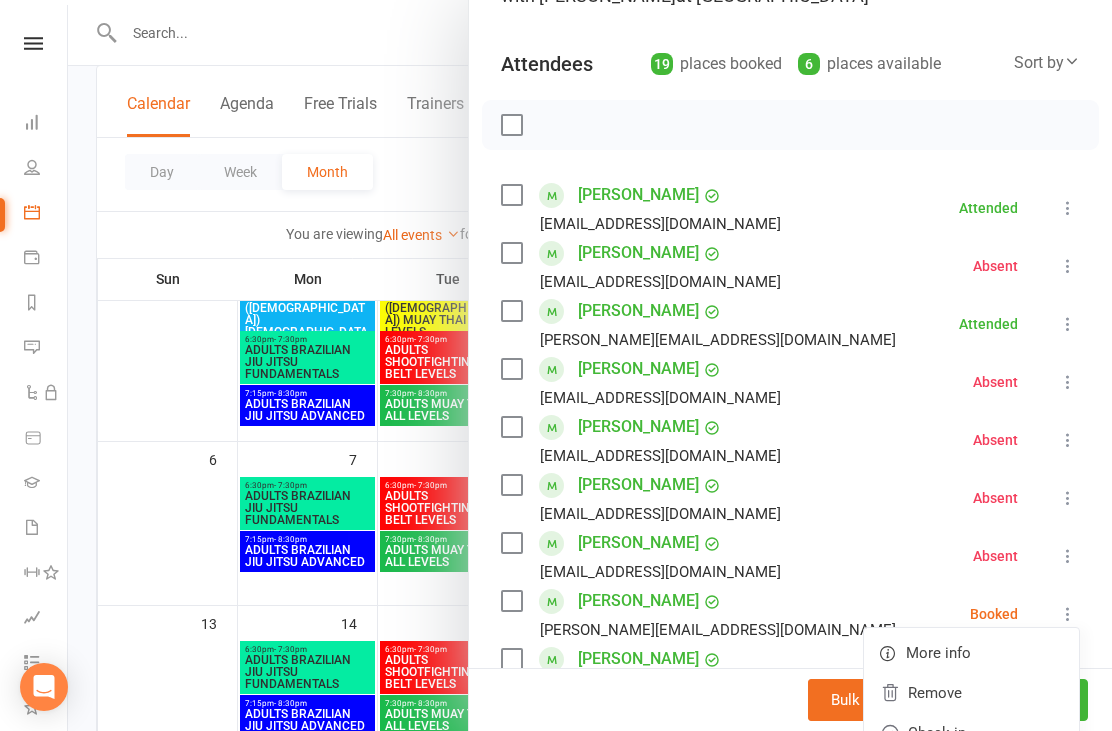 click 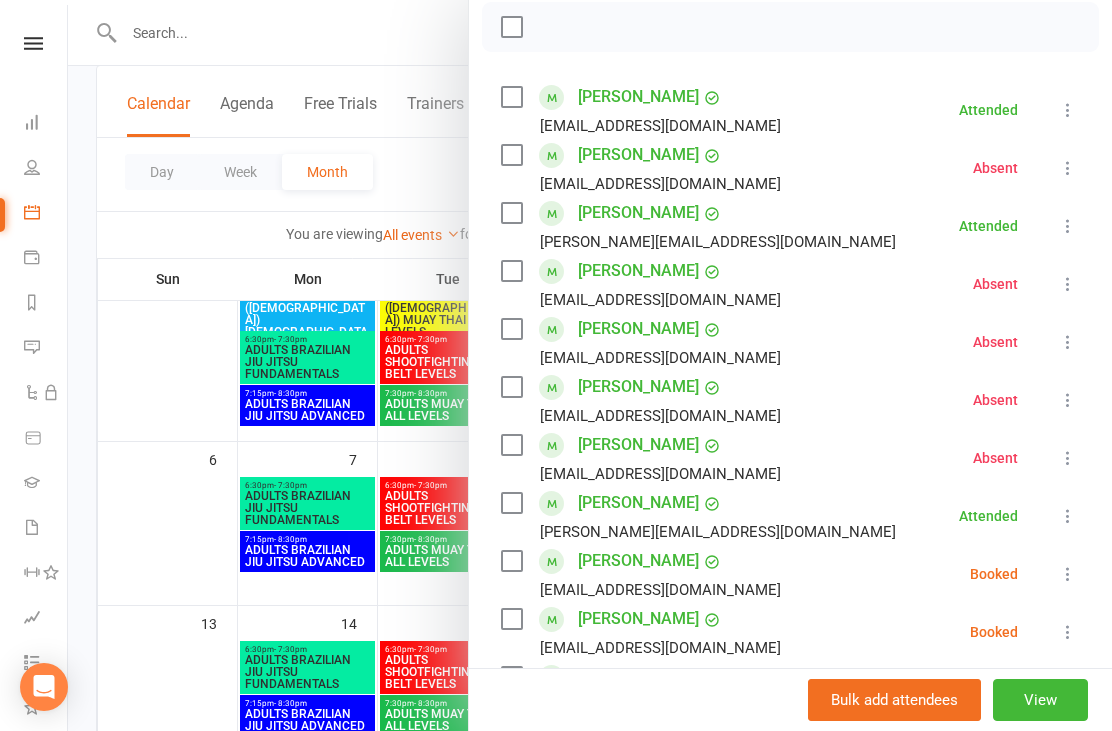 scroll, scrollTop: 315, scrollLeft: 0, axis: vertical 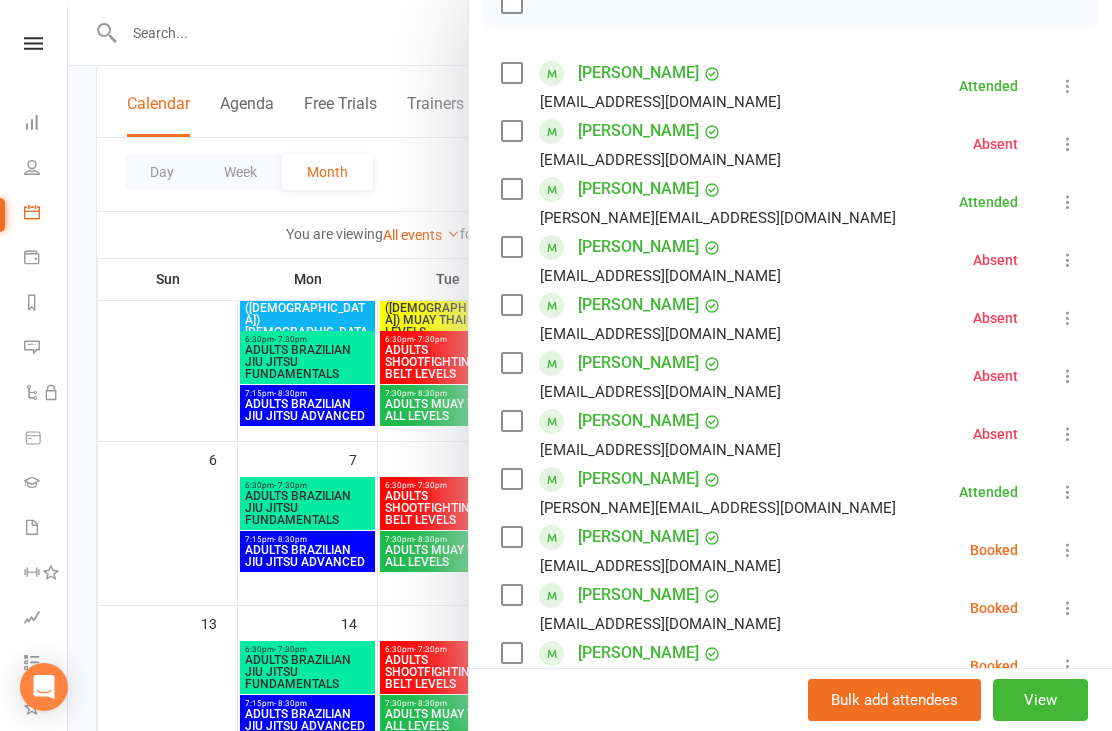 click at bounding box center [1068, 550] 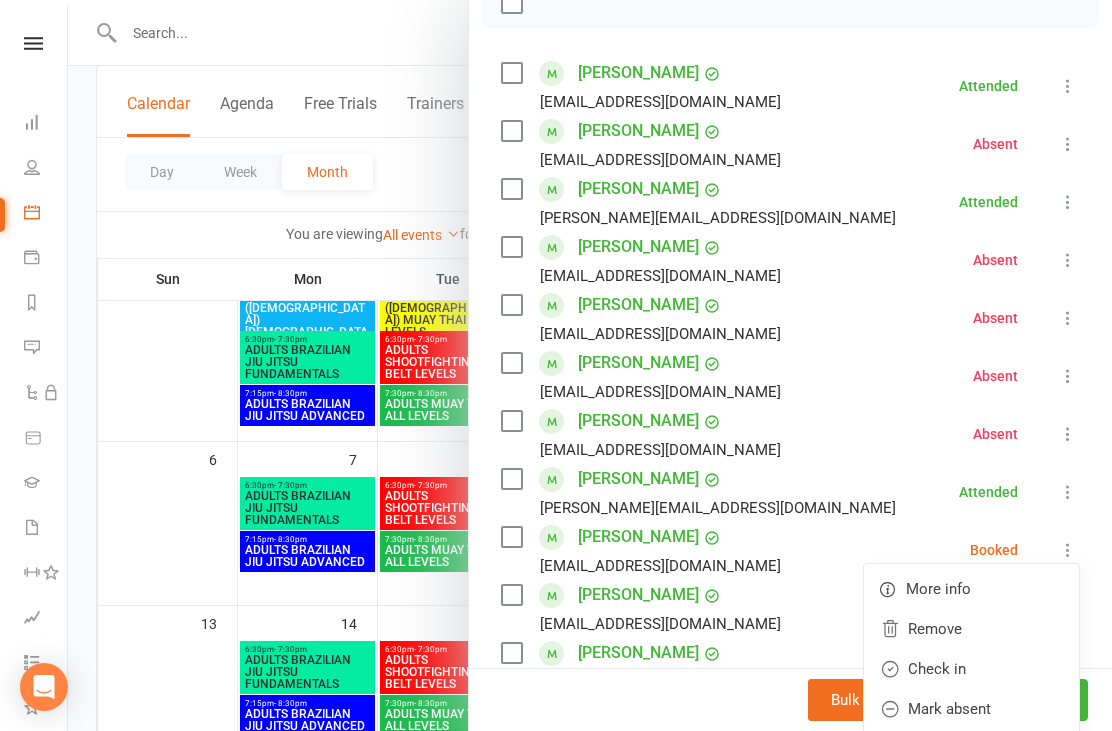click on "Mark absent" at bounding box center (971, 709) 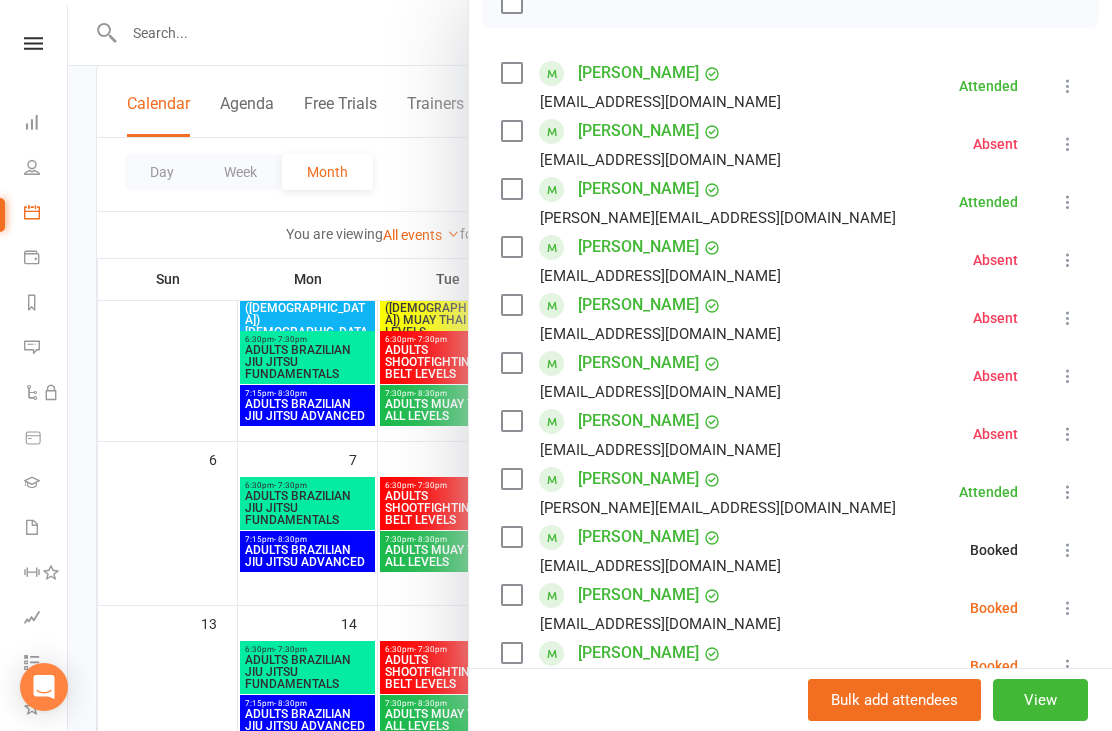 click at bounding box center (1068, 608) 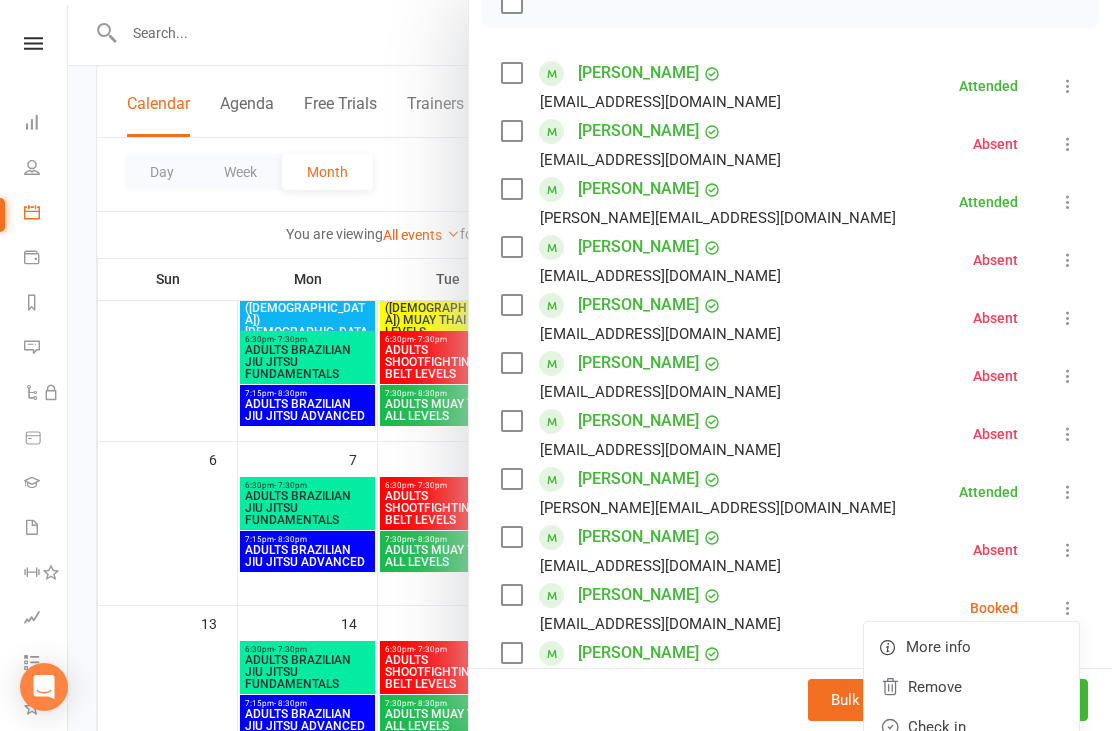 click on "Mark absent" at bounding box center [971, 767] 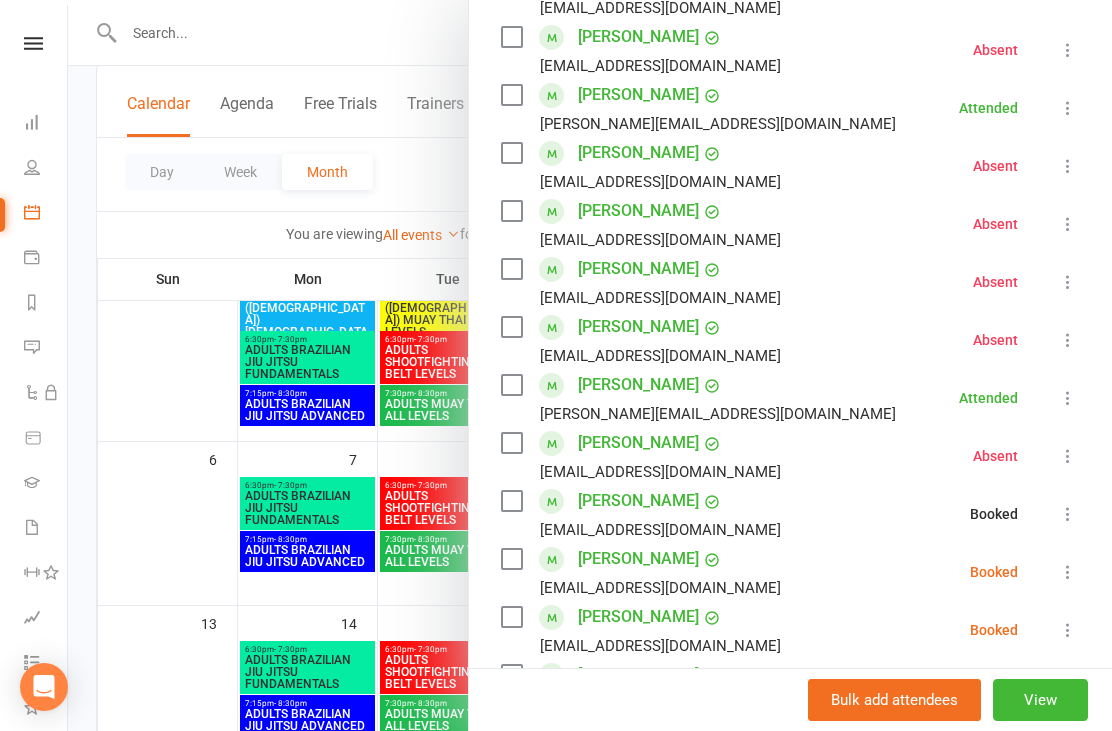 scroll, scrollTop: 429, scrollLeft: 0, axis: vertical 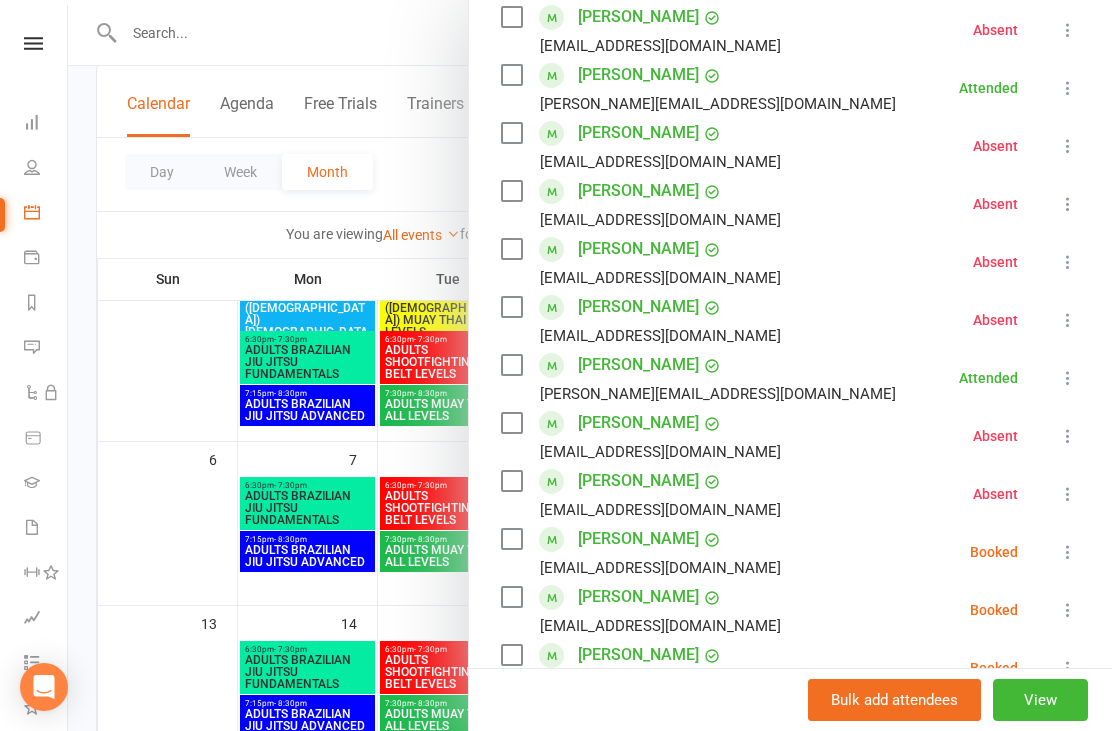 click at bounding box center (1068, 552) 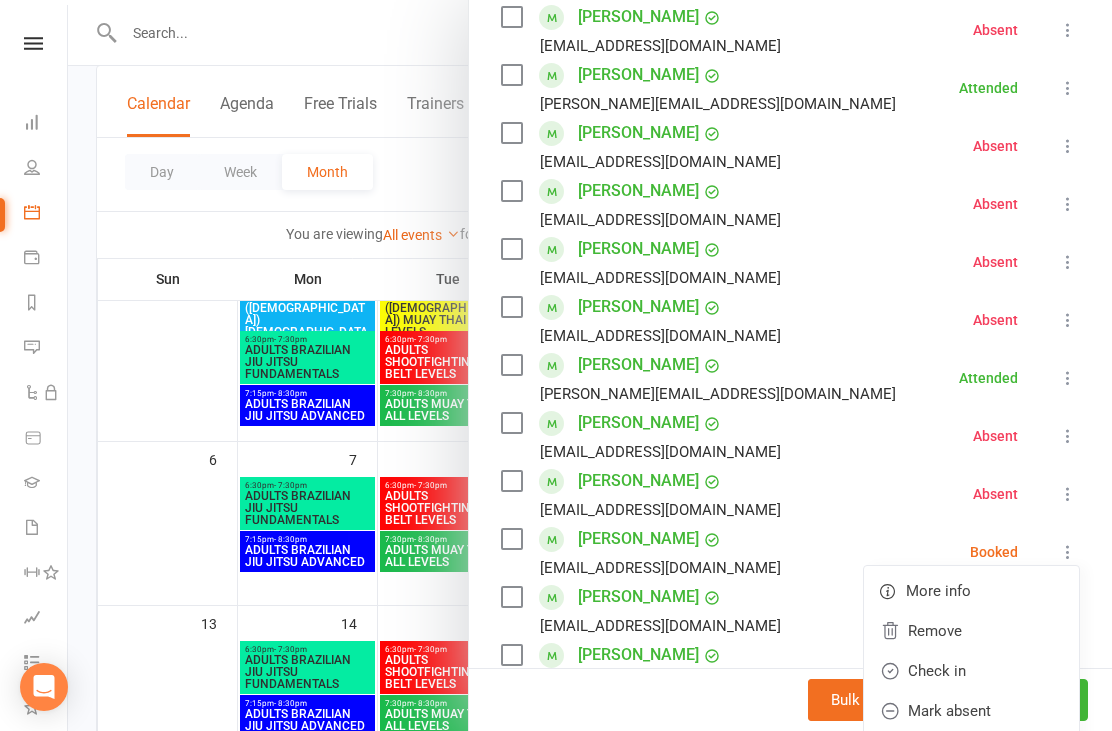 click on "Mark absent" at bounding box center [971, 711] 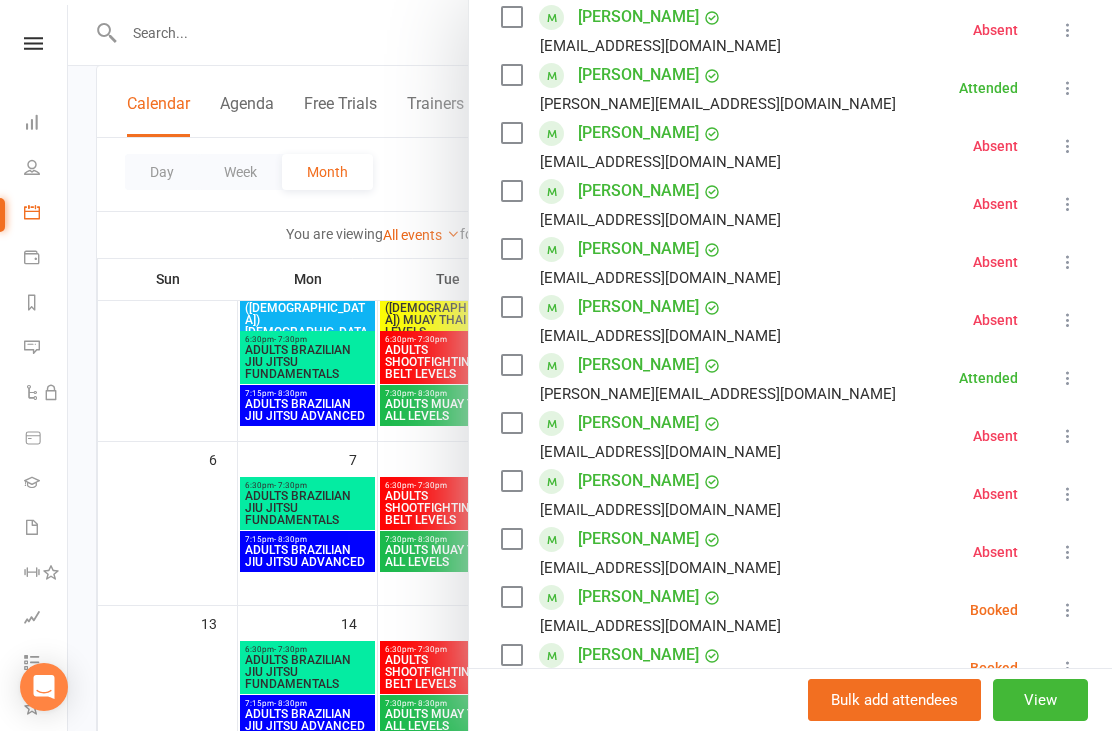 click at bounding box center [1068, 610] 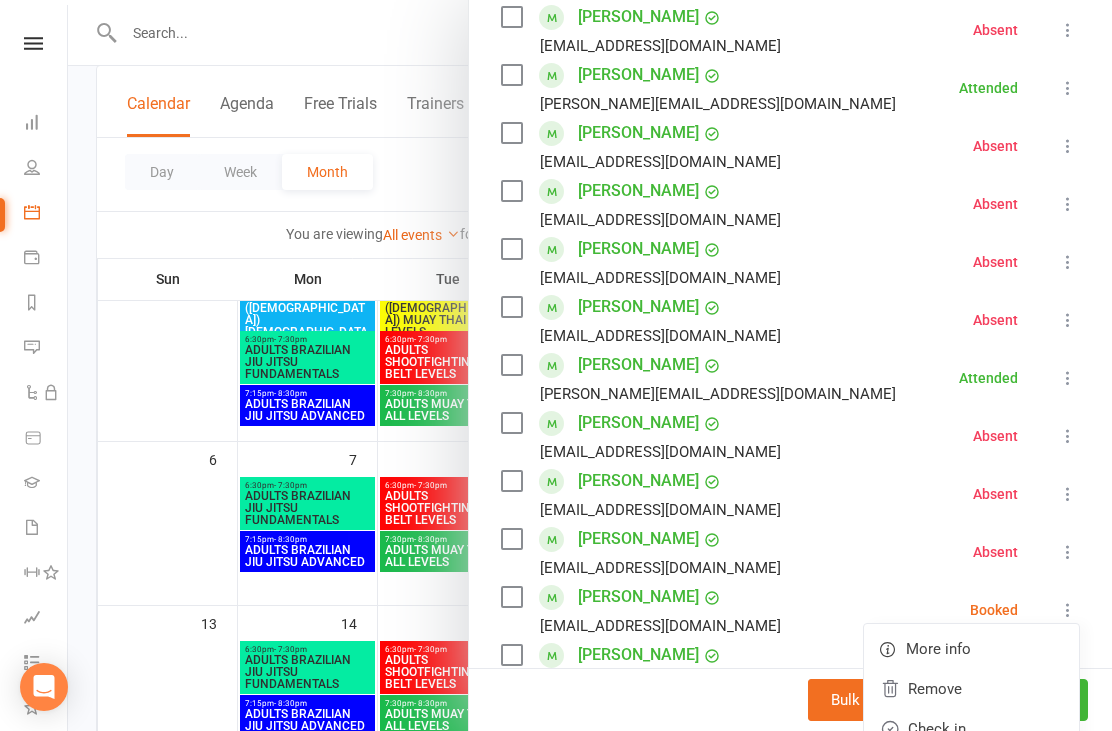 click on "Mark absent" at bounding box center (971, 769) 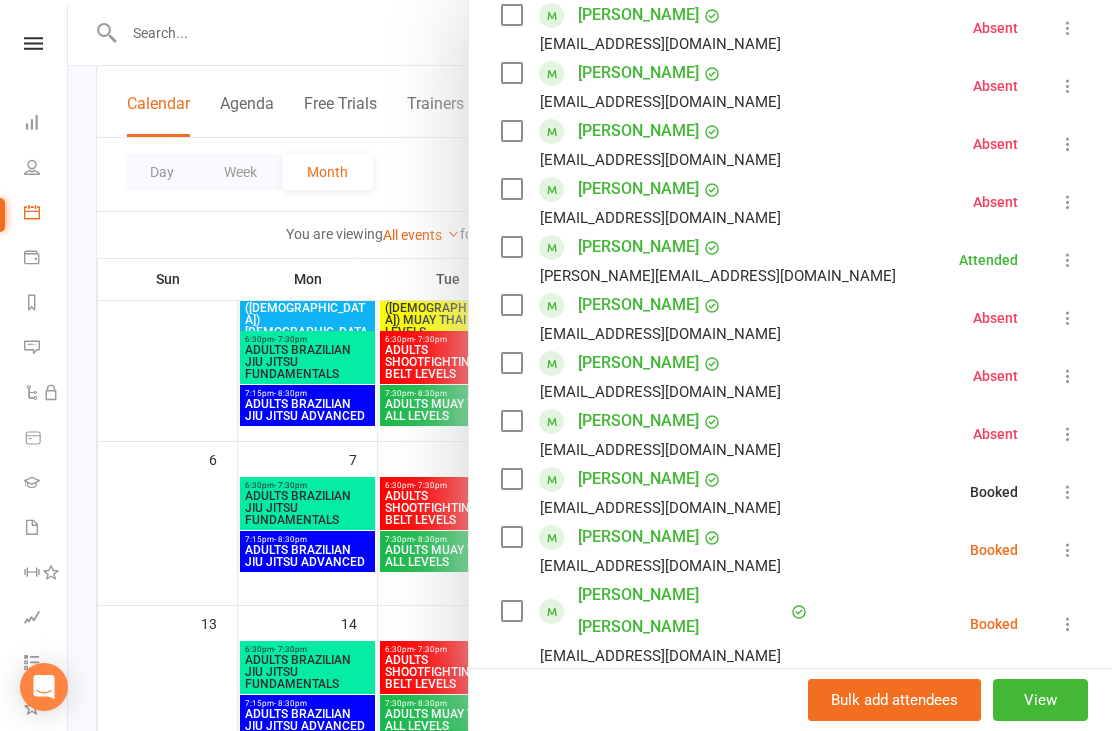 scroll, scrollTop: 552, scrollLeft: 0, axis: vertical 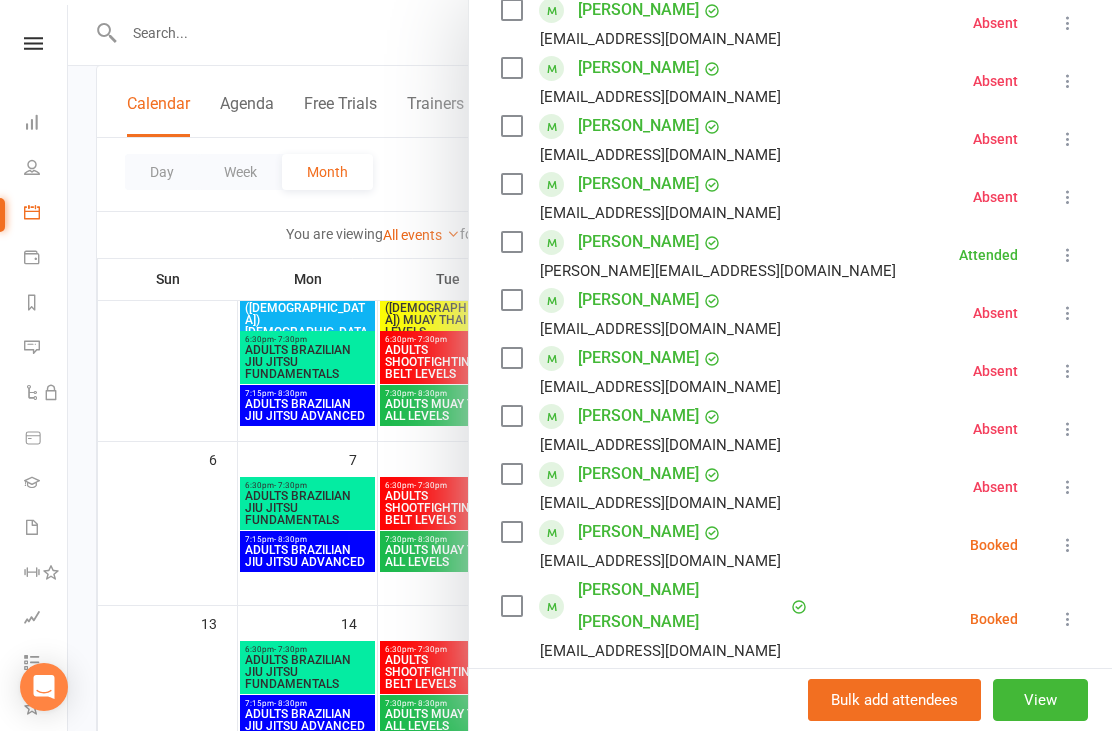 click on "[PERSON_NAME]  [EMAIL_ADDRESS][DOMAIN_NAME] Booked More info  Remove  Check in  Mark absent  Send message  All bookings for series" at bounding box center (790, 545) 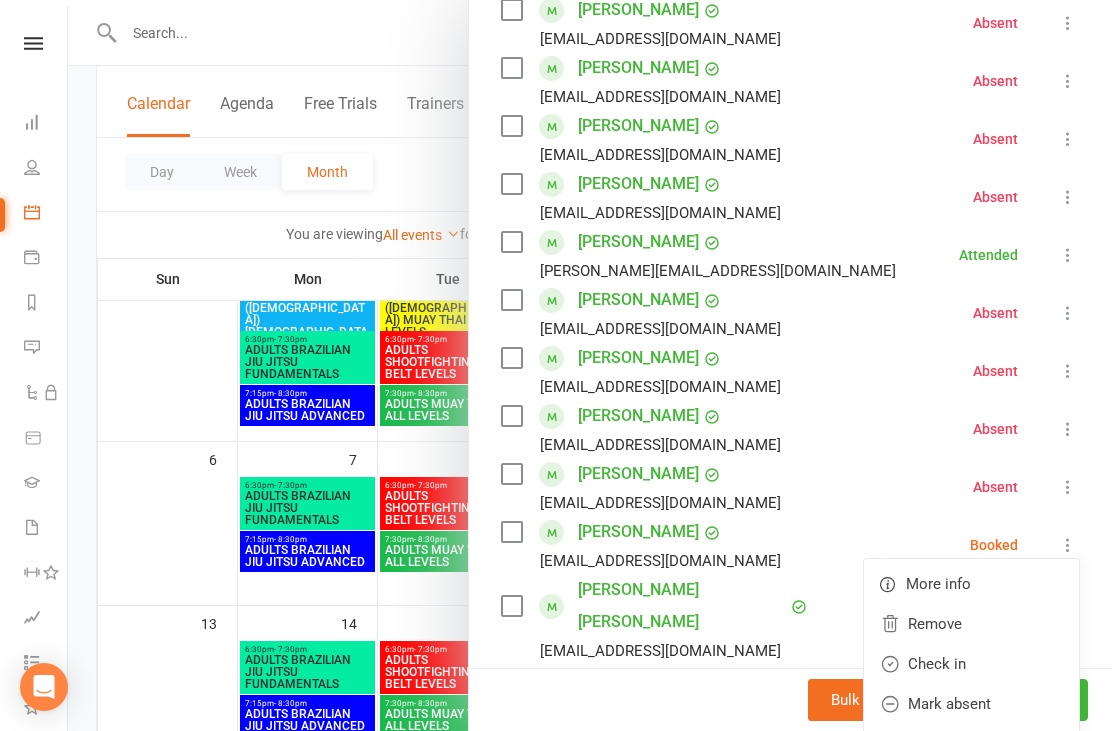 click on "Check in" at bounding box center [971, 664] 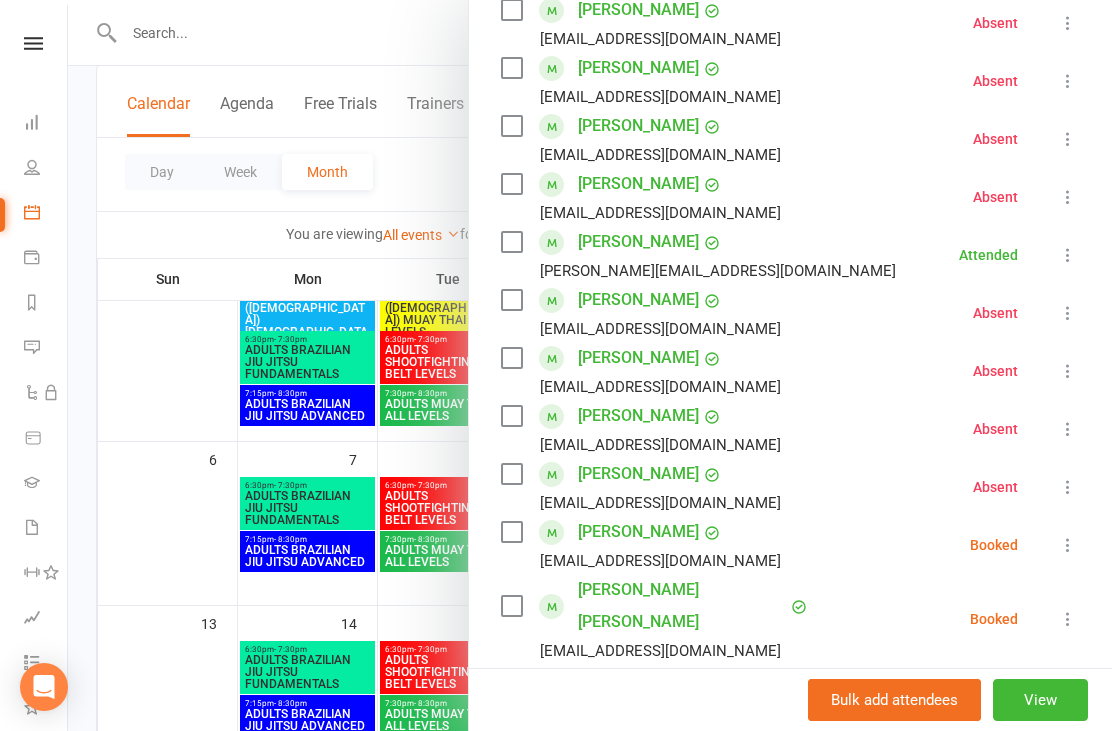 click at bounding box center [1068, 619] 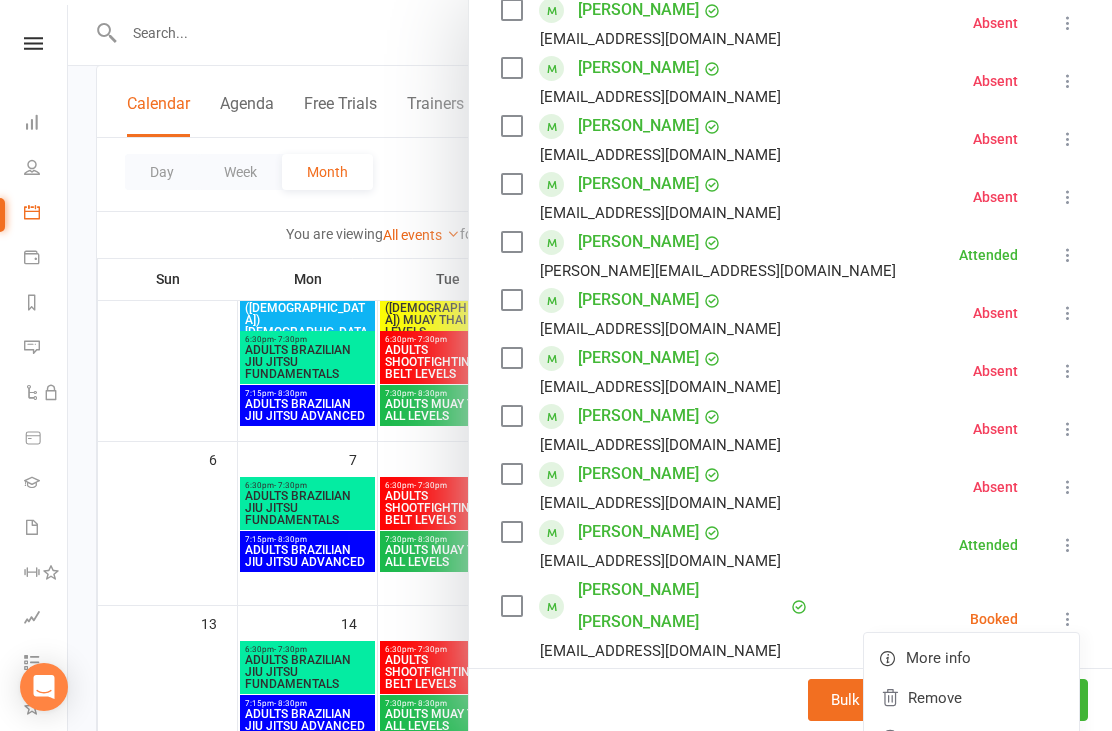 click on "Mark absent" at bounding box center [971, 778] 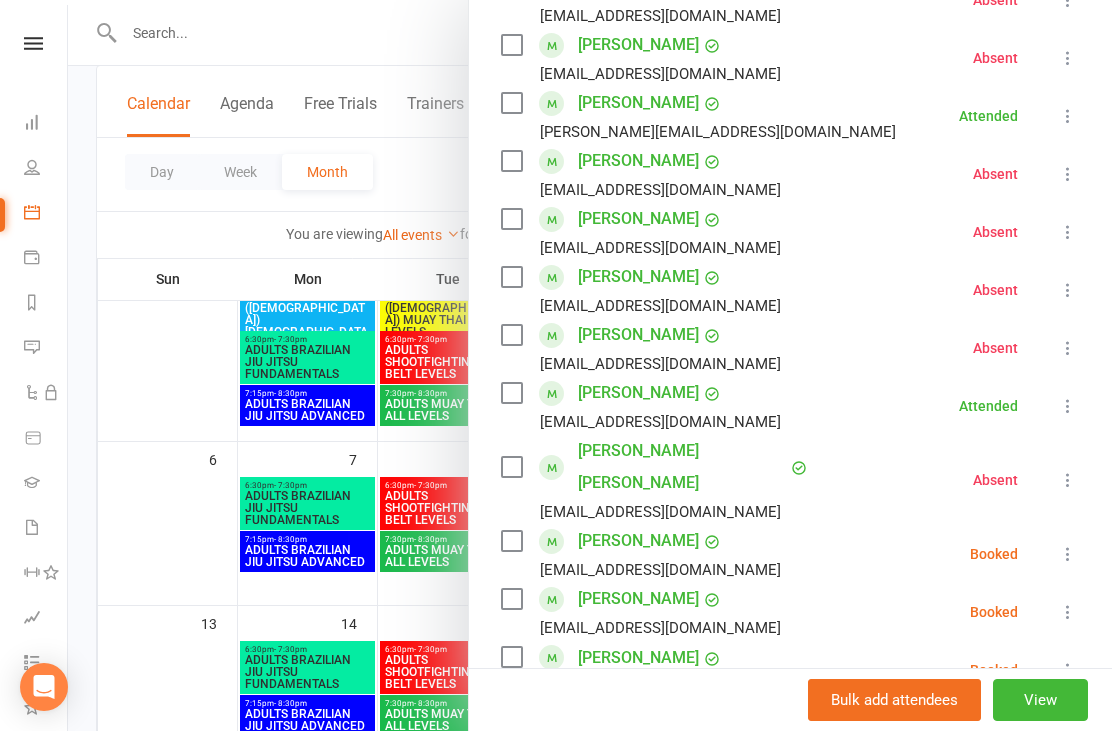 scroll, scrollTop: 693, scrollLeft: 0, axis: vertical 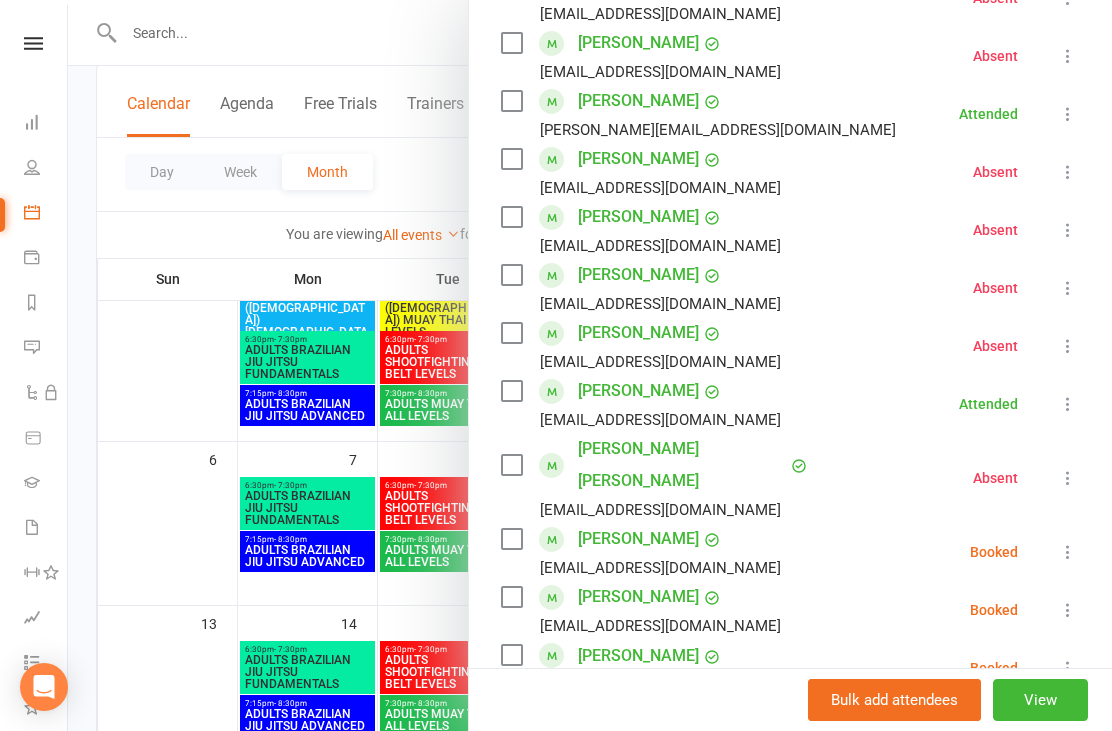 click at bounding box center (1068, 552) 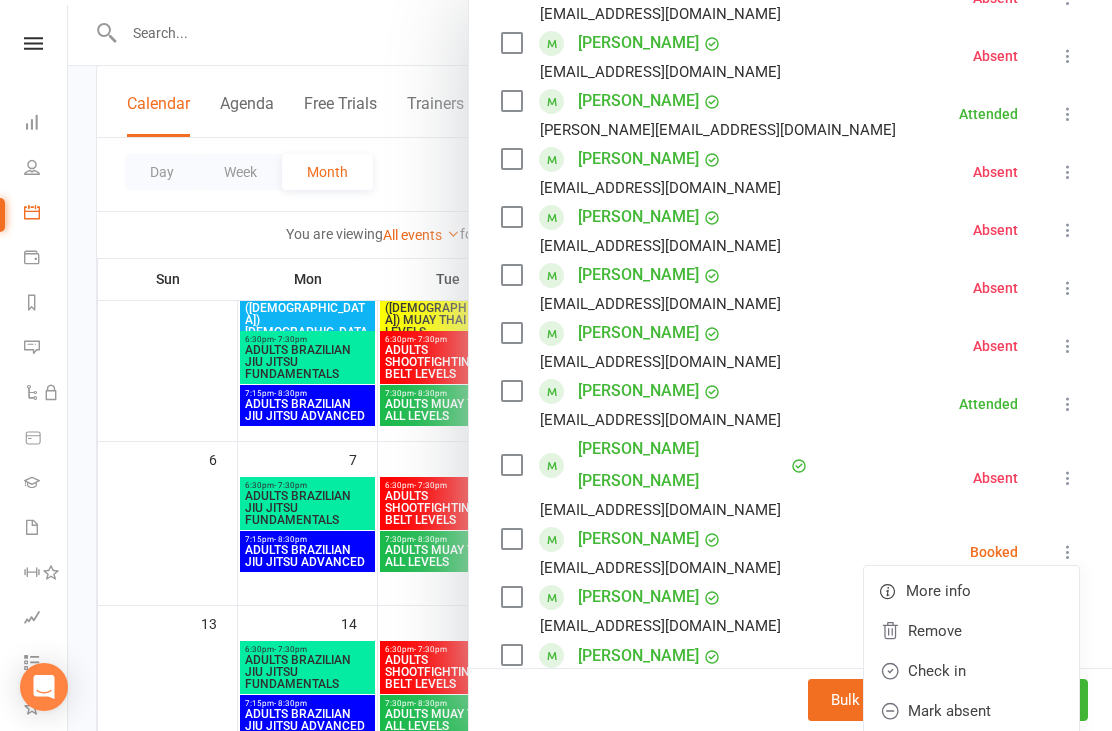click on "Mark absent" at bounding box center [971, 711] 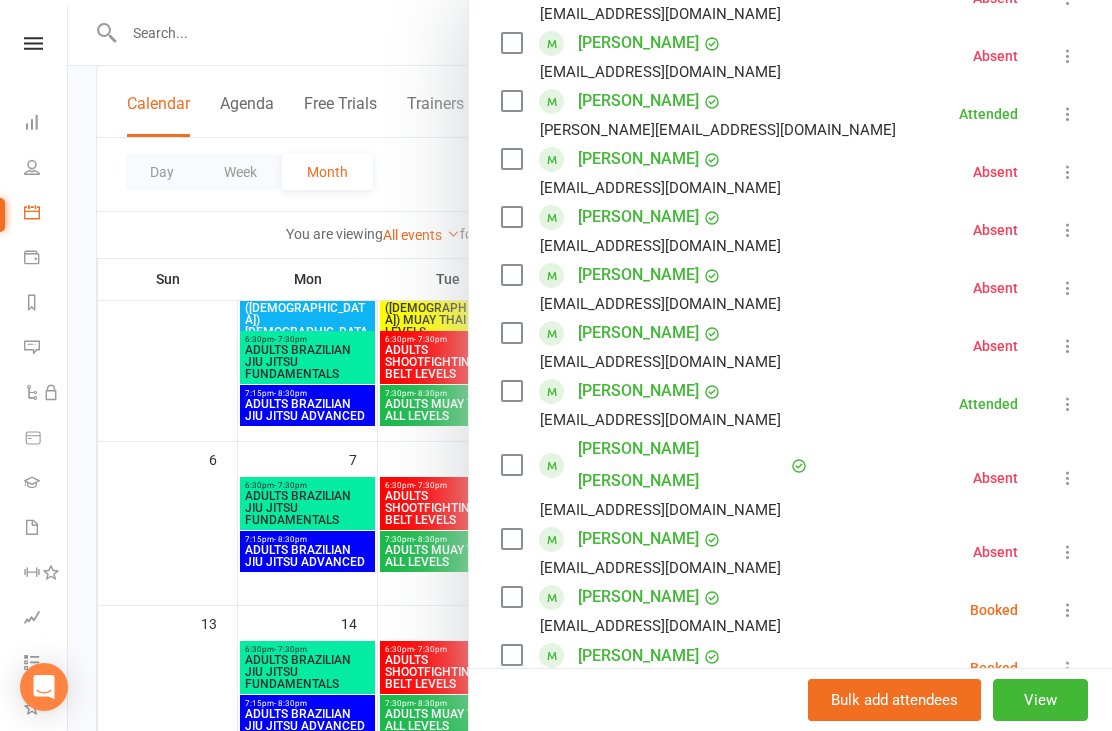 click at bounding box center [1068, 610] 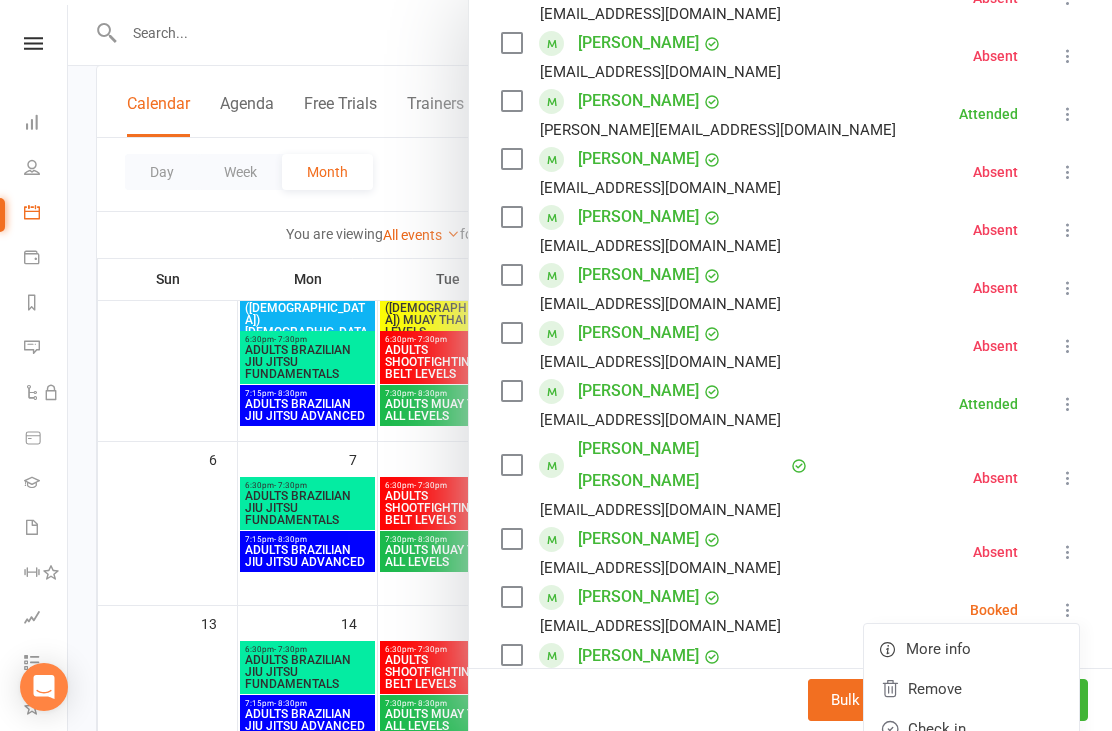 click on "Mark absent" at bounding box center [971, 769] 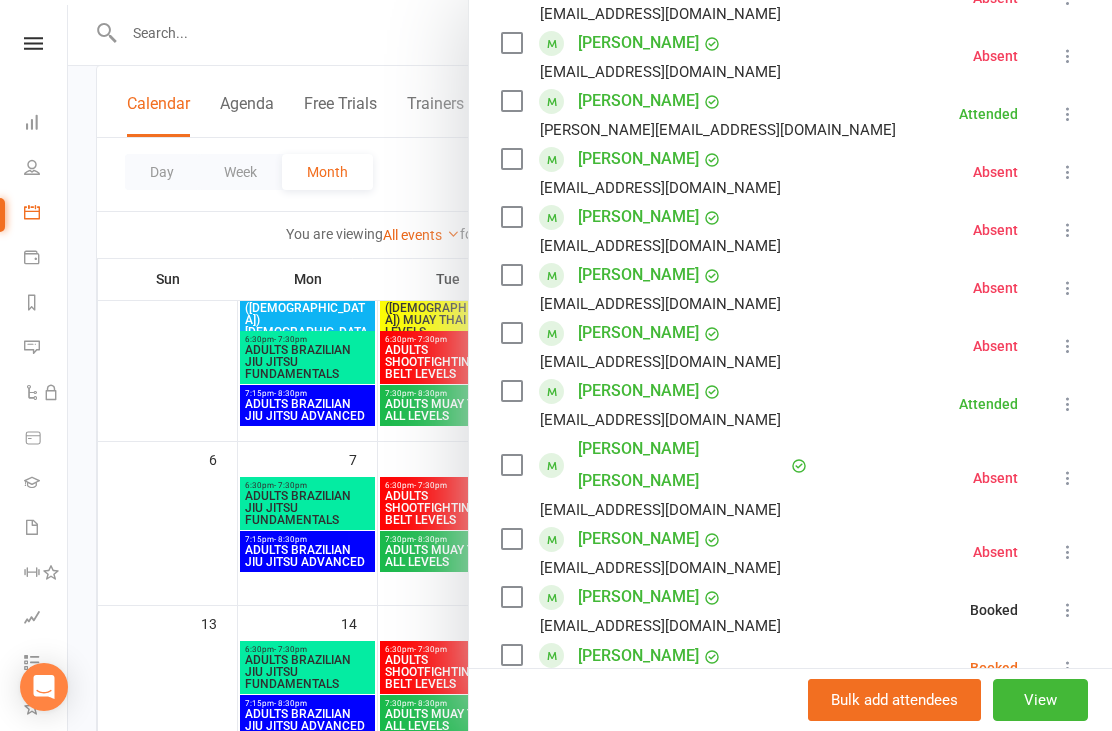 click at bounding box center (1068, 668) 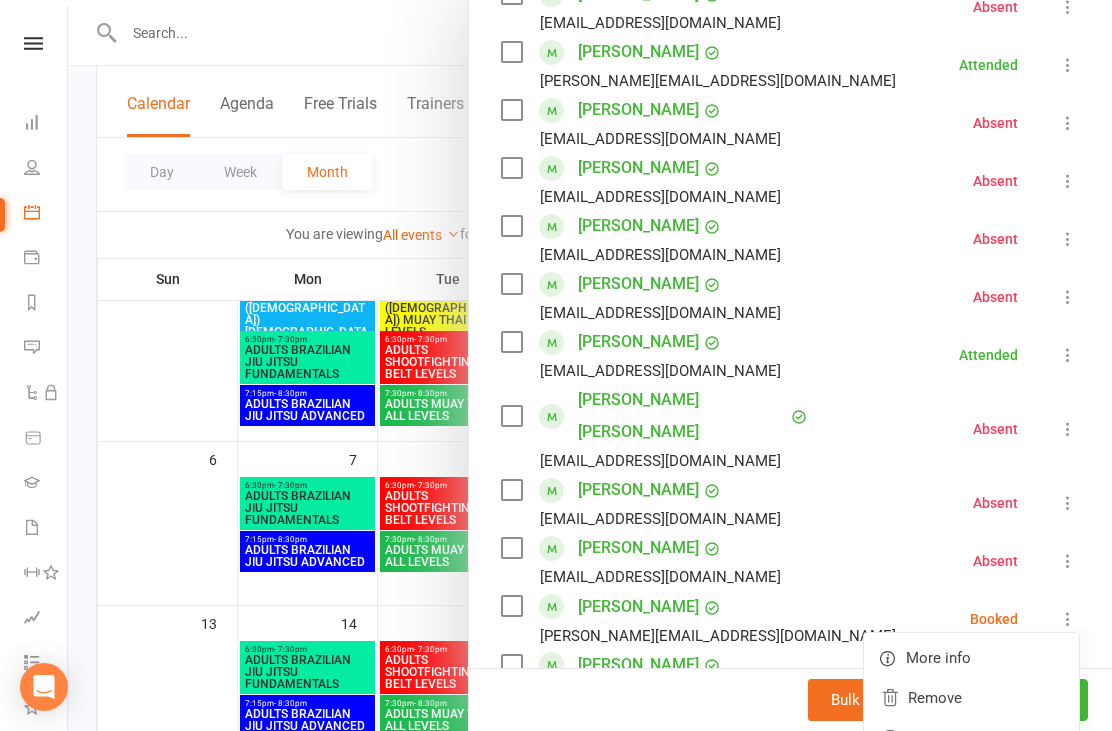 scroll, scrollTop: 785, scrollLeft: 0, axis: vertical 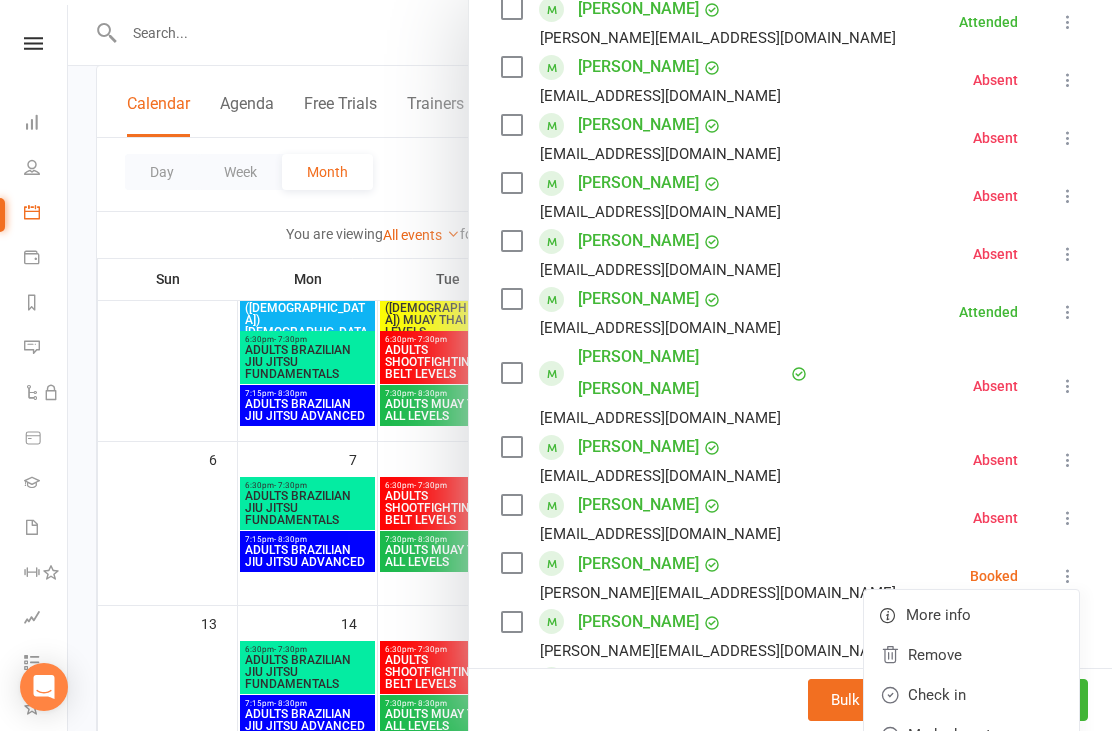 click on "Mark absent" at bounding box center [971, 735] 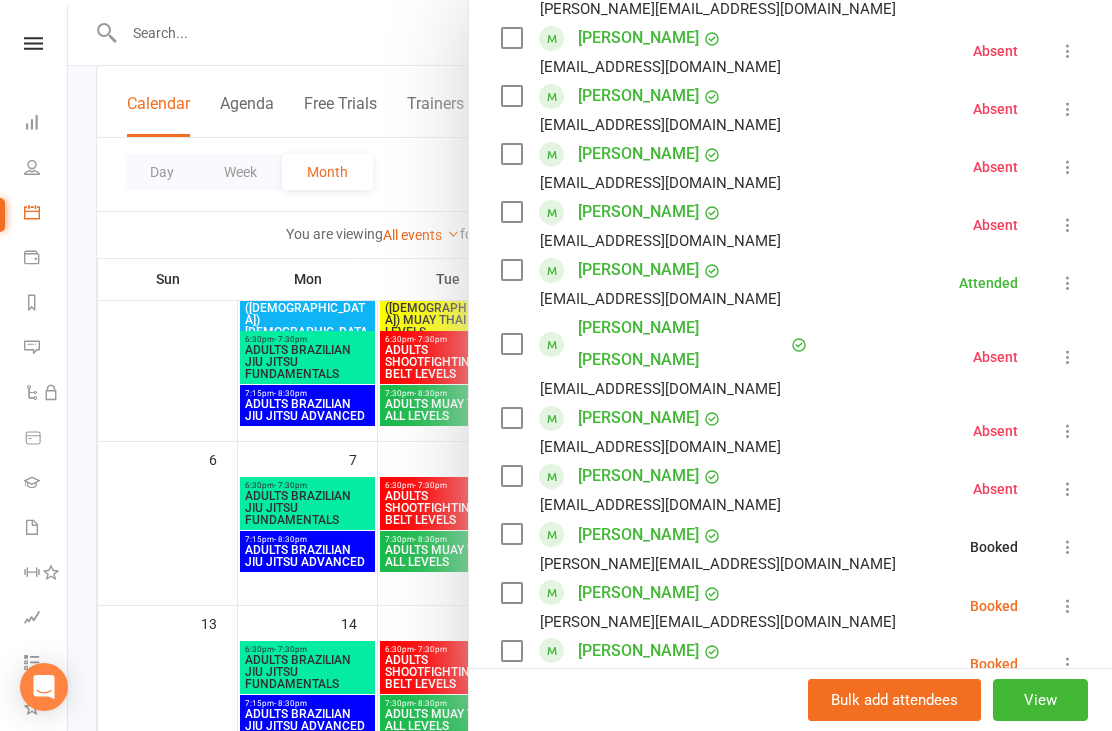 scroll, scrollTop: 827, scrollLeft: 0, axis: vertical 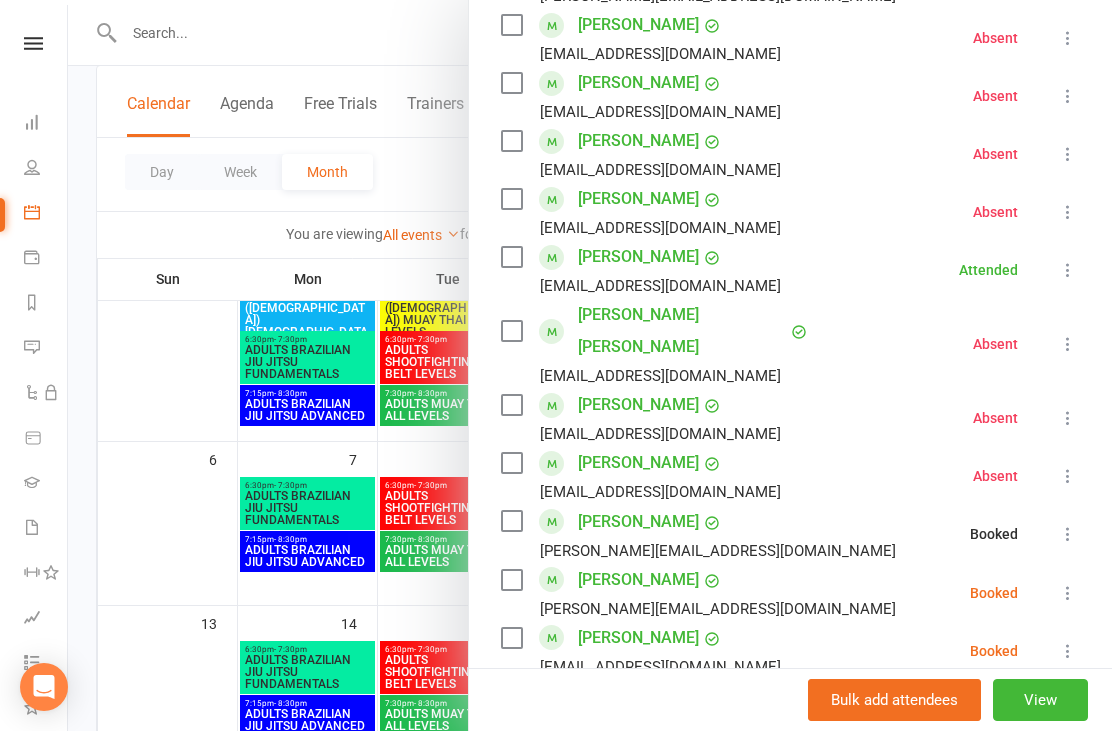 click at bounding box center [1068, 651] 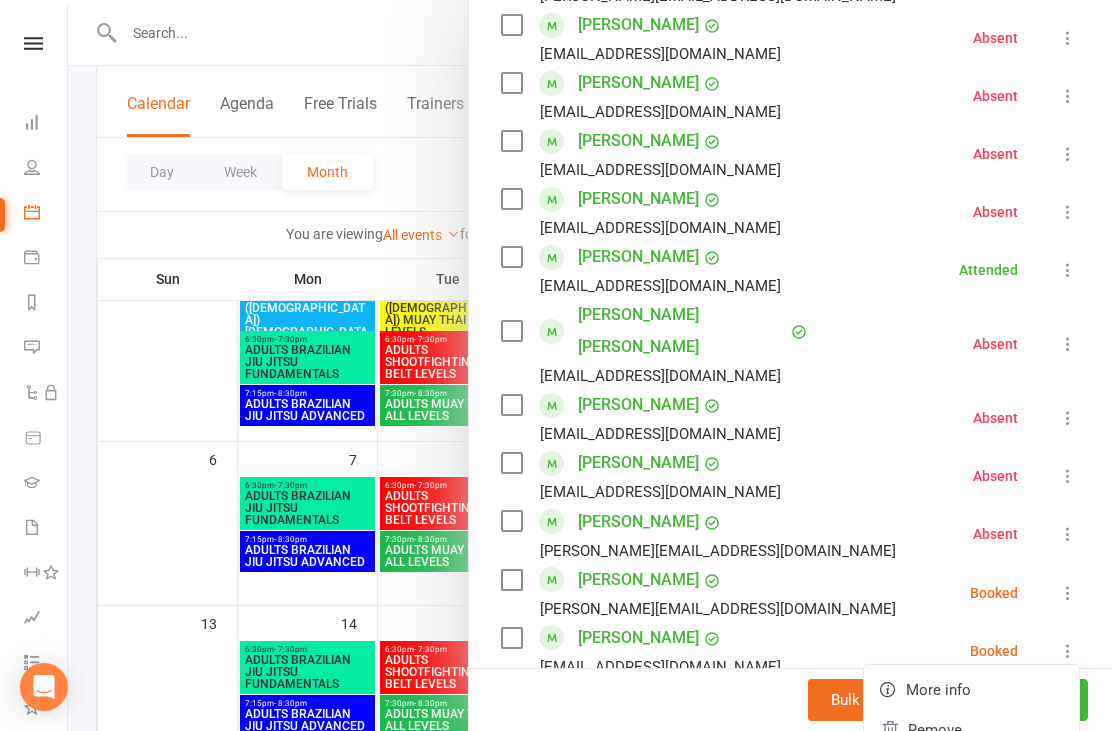 click on "Check in" at bounding box center [971, 770] 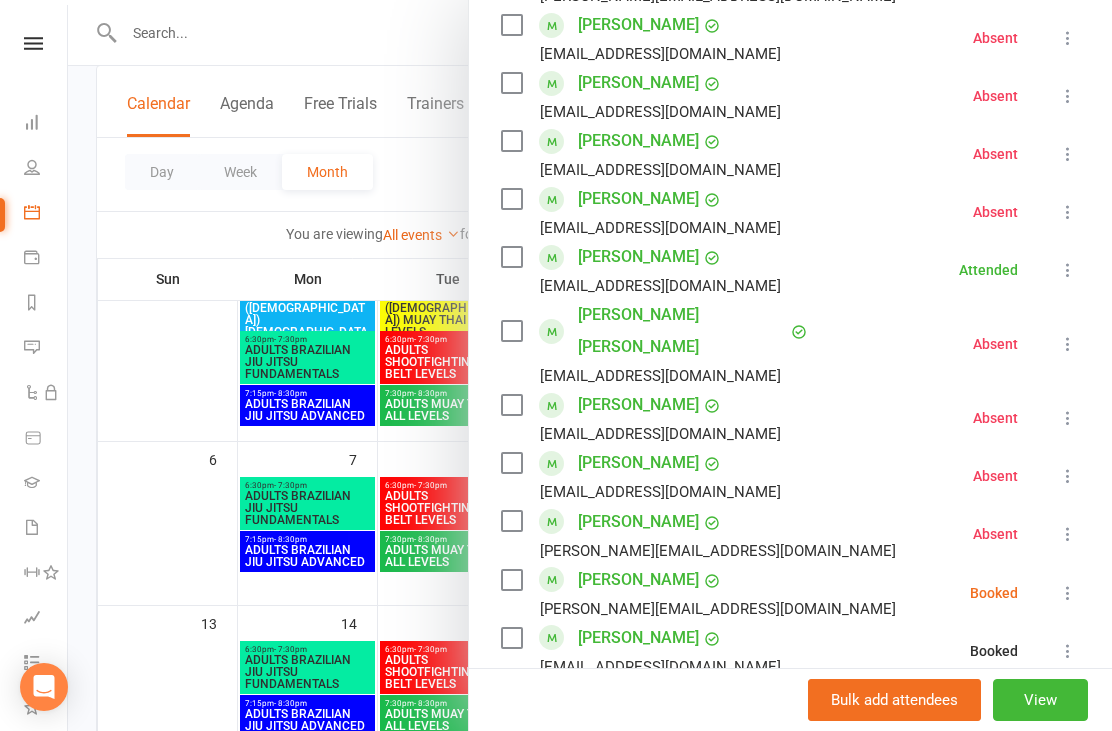 click at bounding box center [1068, 593] 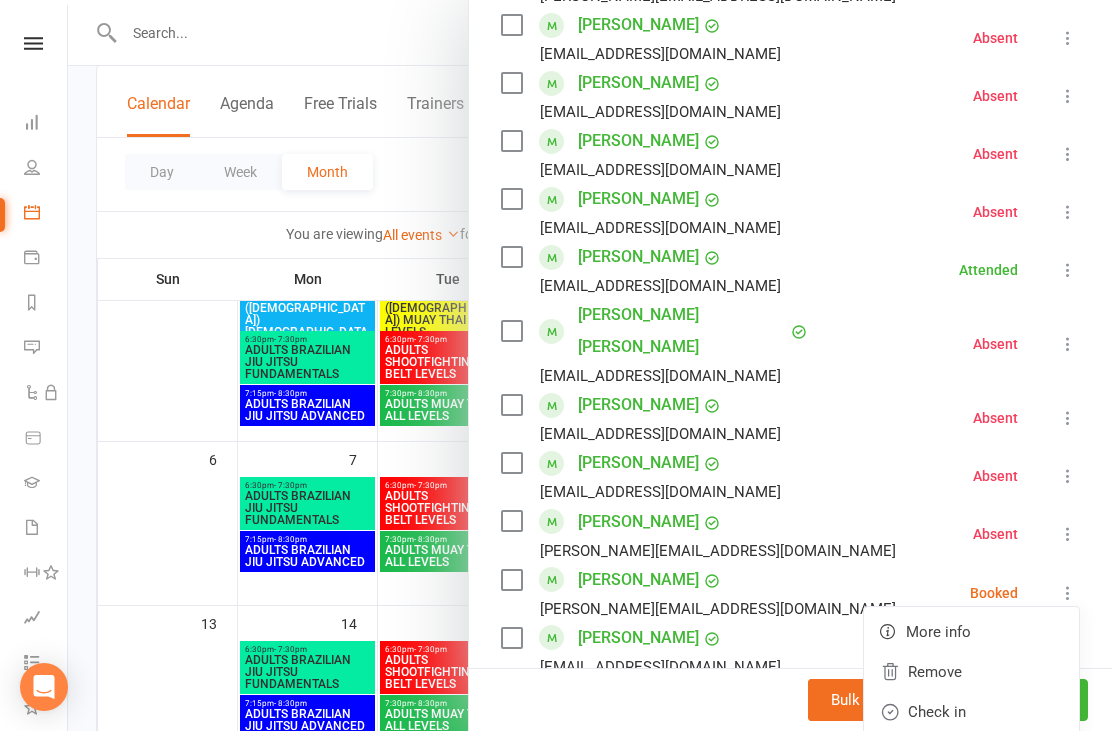click on "Mark absent" at bounding box center [971, 752] 